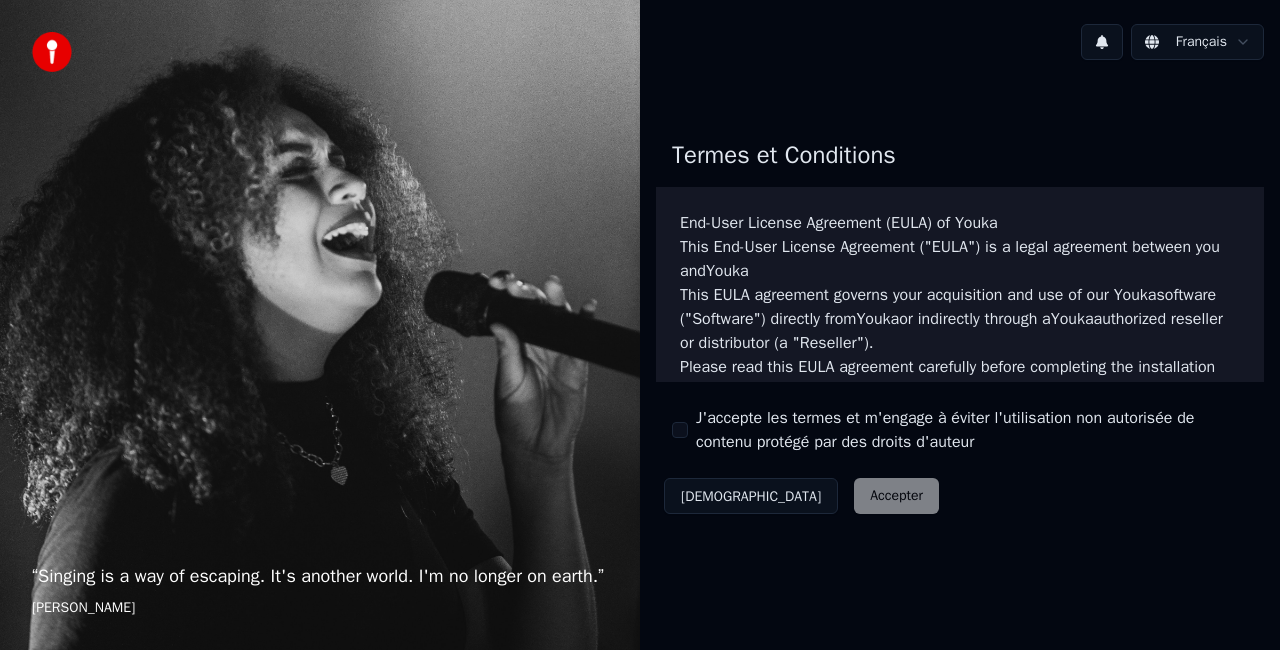 scroll, scrollTop: 0, scrollLeft: 0, axis: both 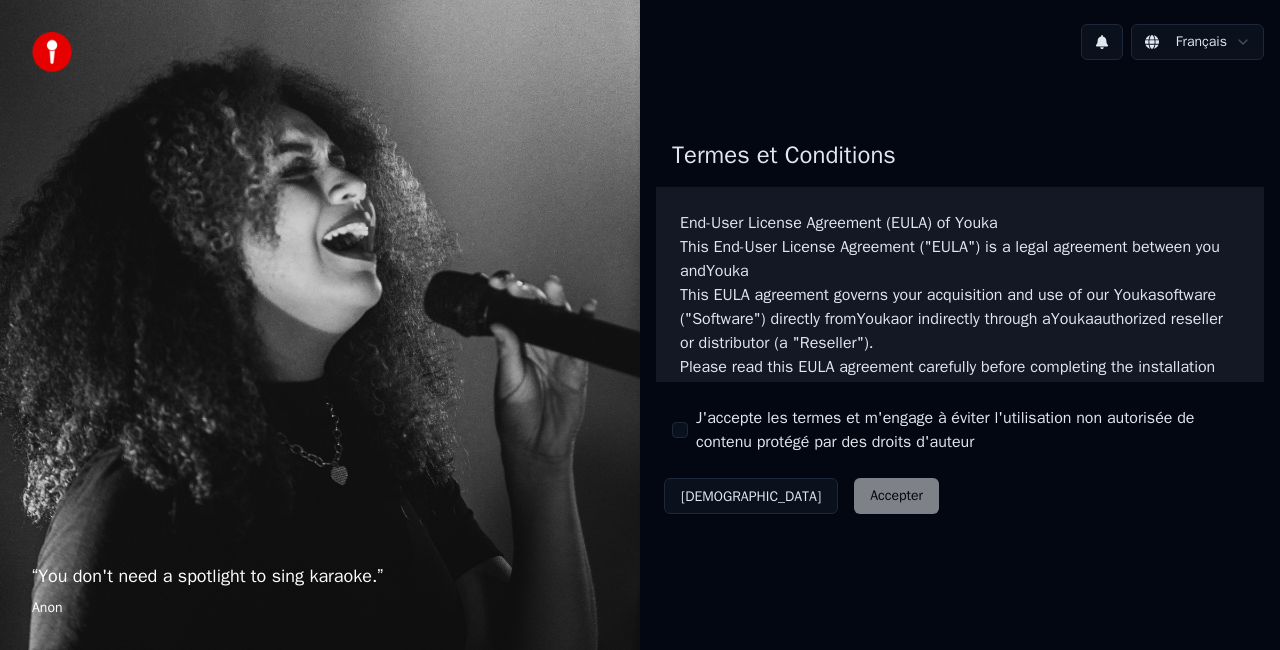 click on "J'accepte les termes et m'engage à éviter l'utilisation non autorisée de contenu protégé par des droits d'auteur" at bounding box center (680, 430) 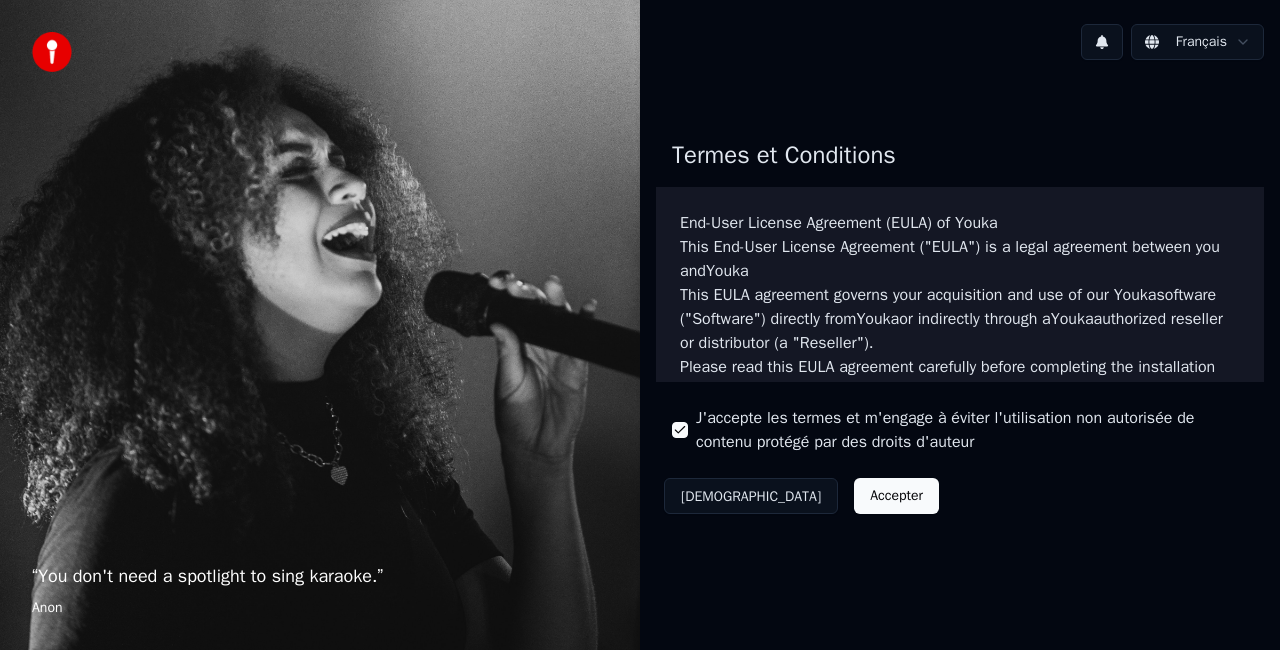 click on "Accepter" at bounding box center (896, 496) 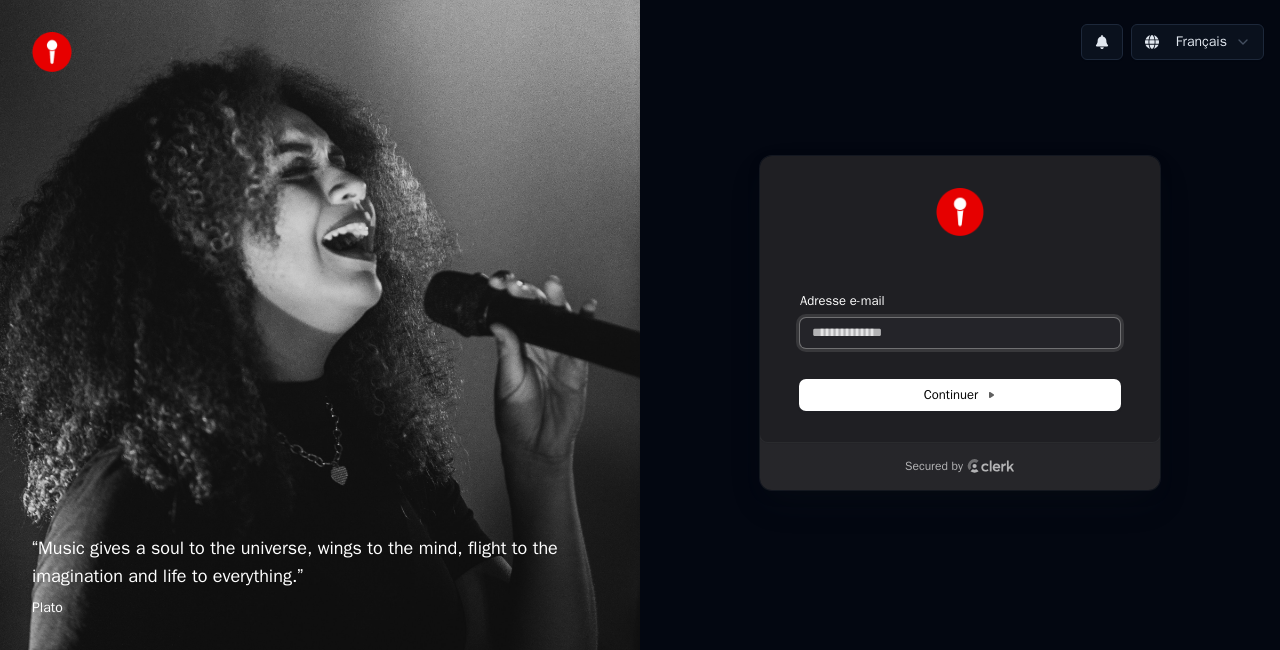 click on "Adresse e-mail" at bounding box center [960, 333] 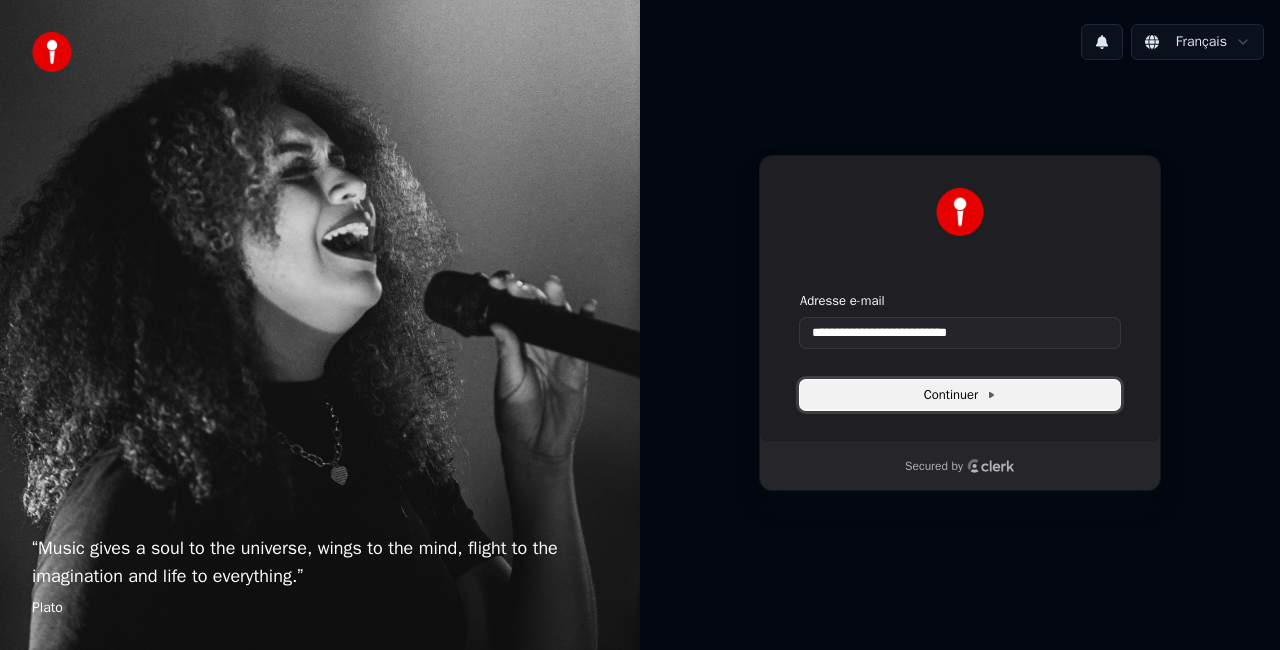 click on "Continuer" at bounding box center [960, 395] 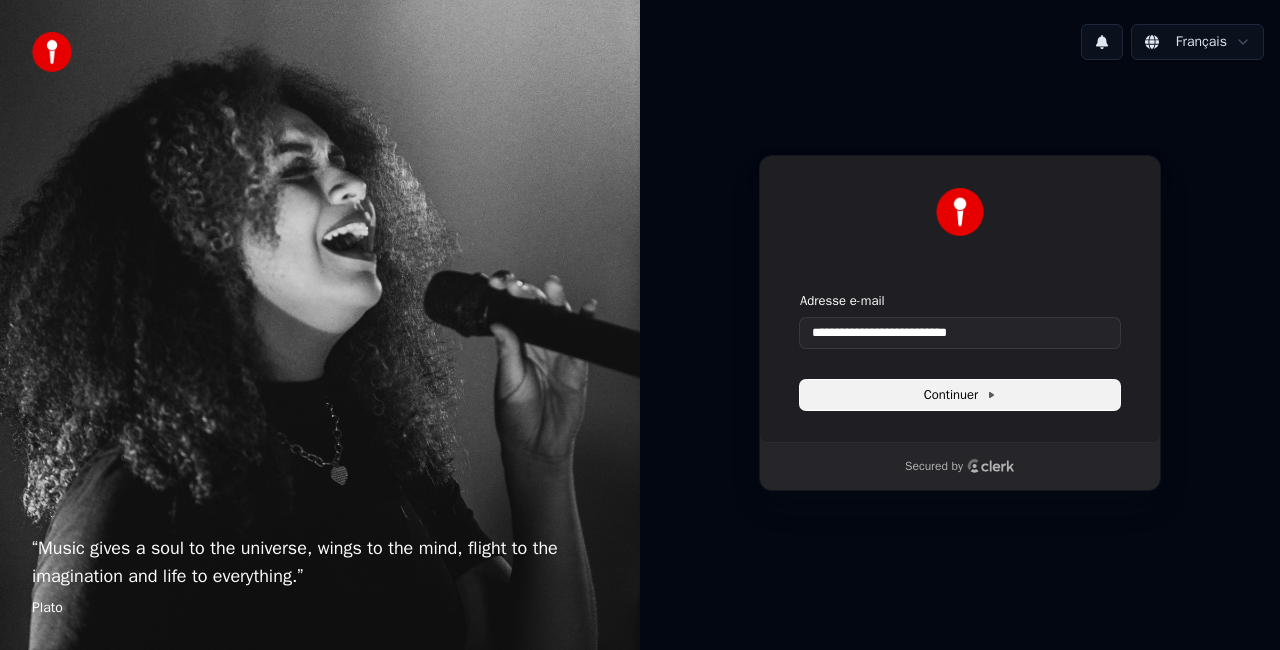 type on "**********" 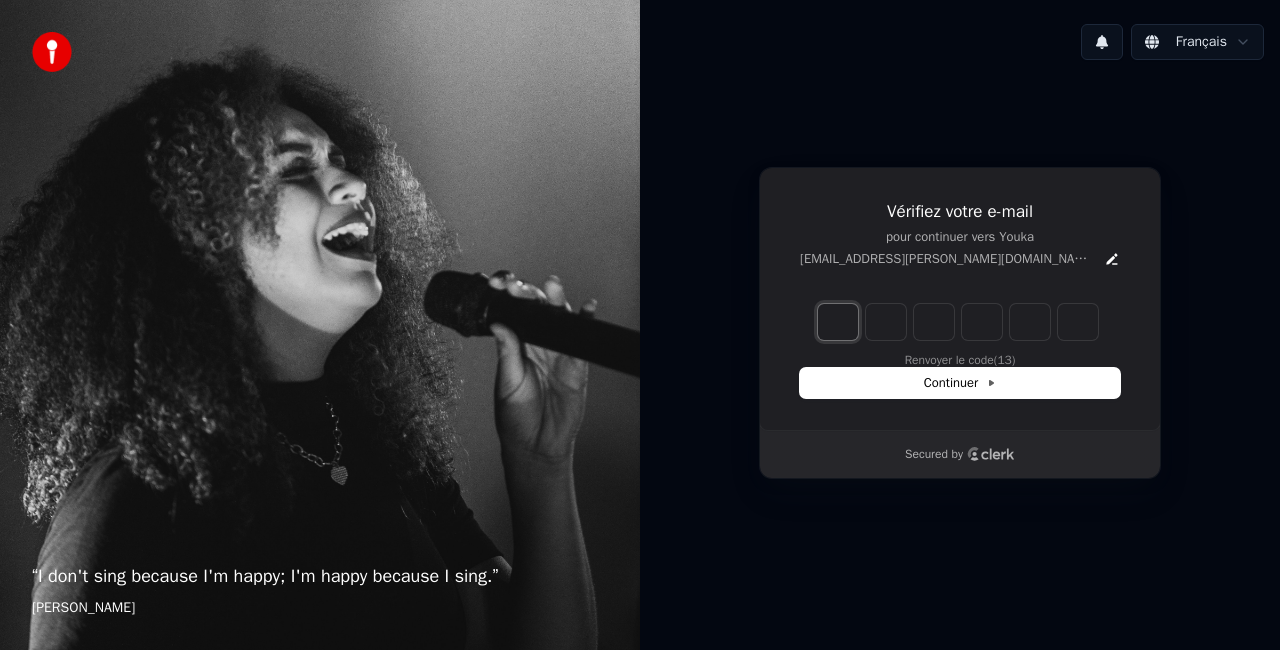type on "*" 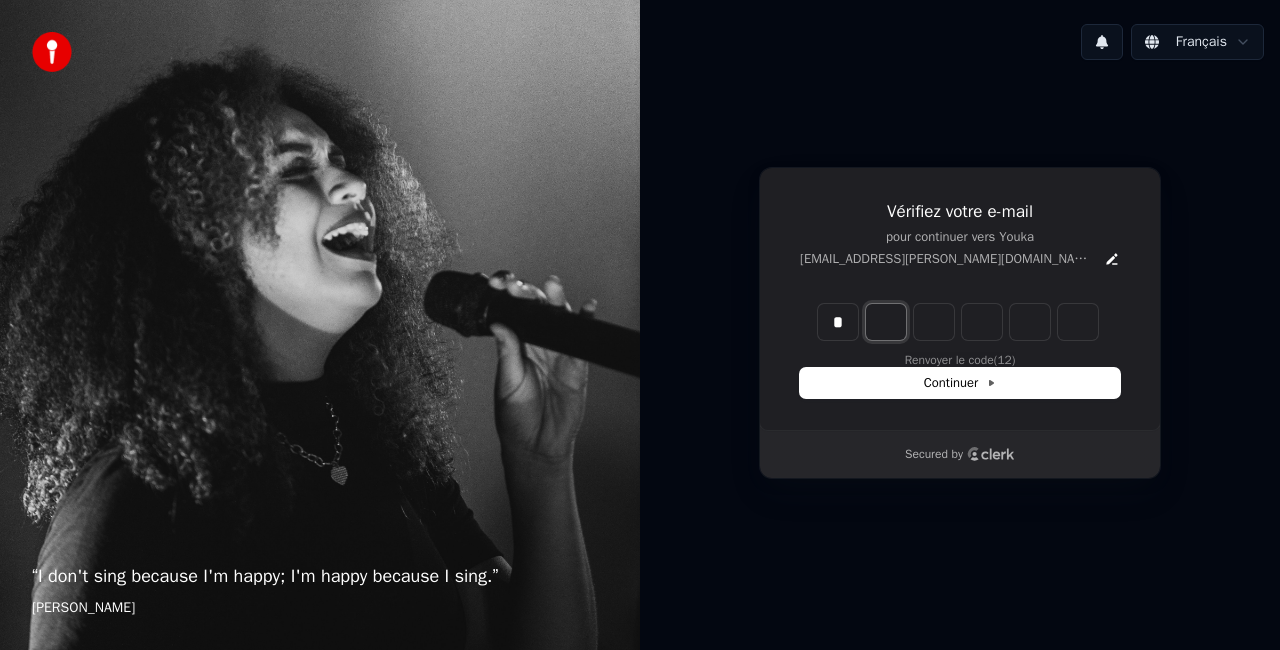 type on "*" 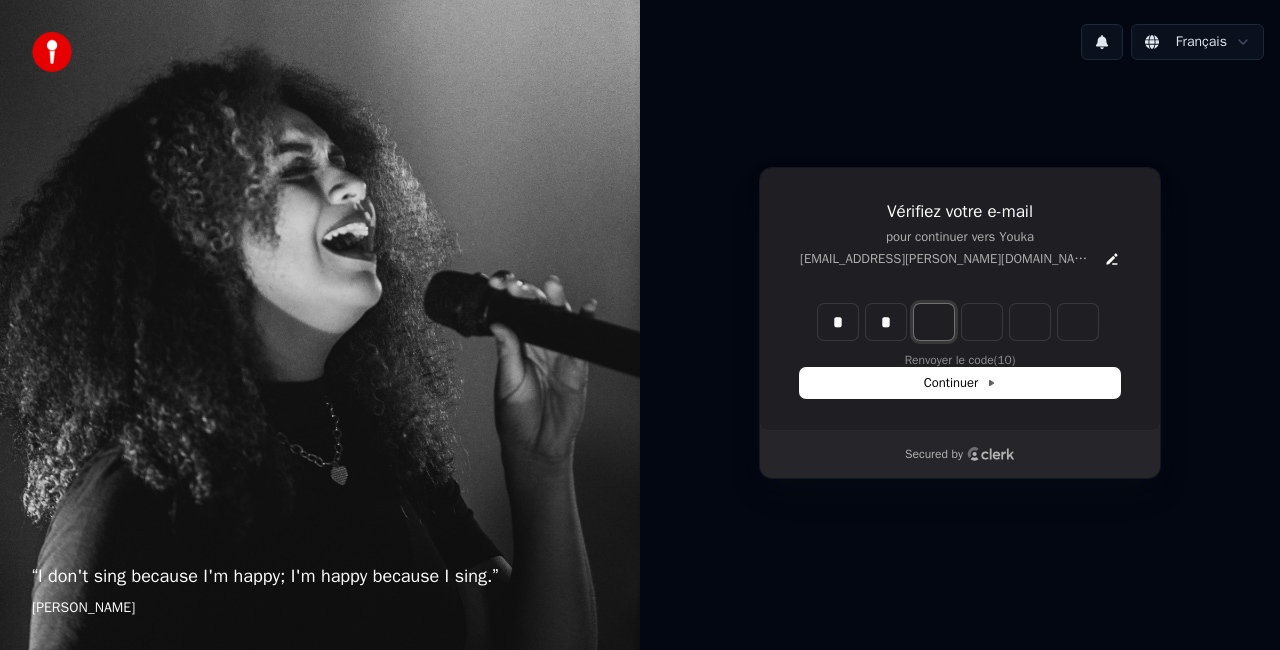 type on "*" 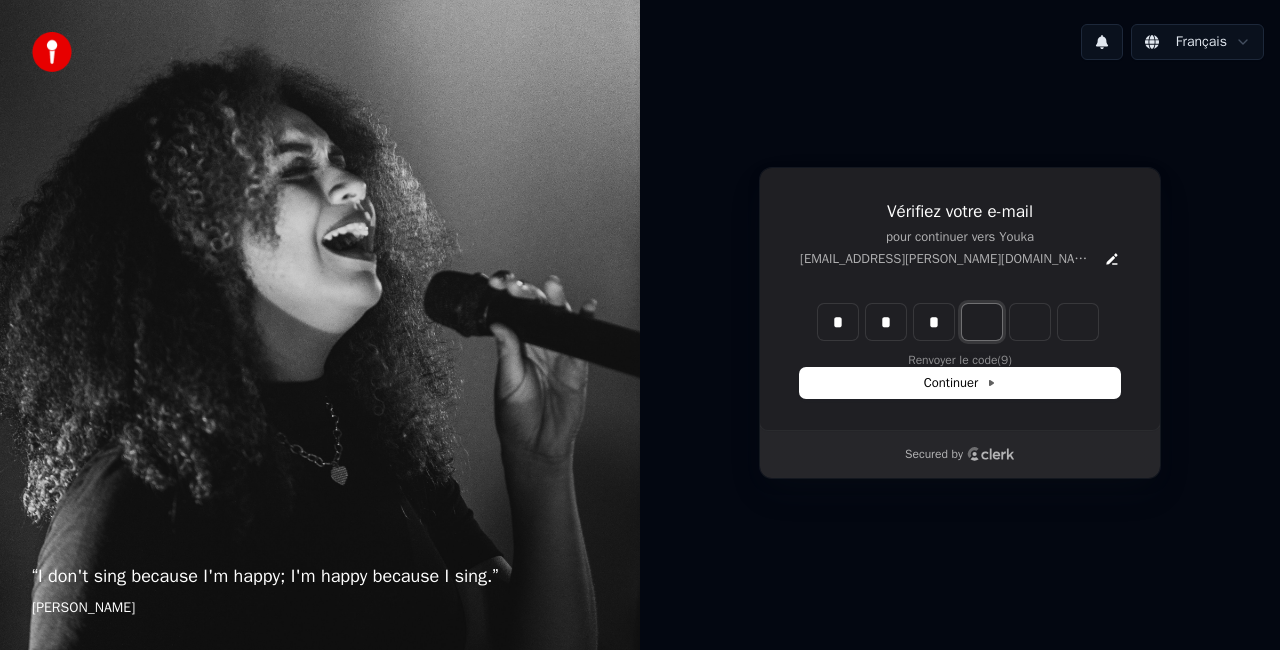 type on "*" 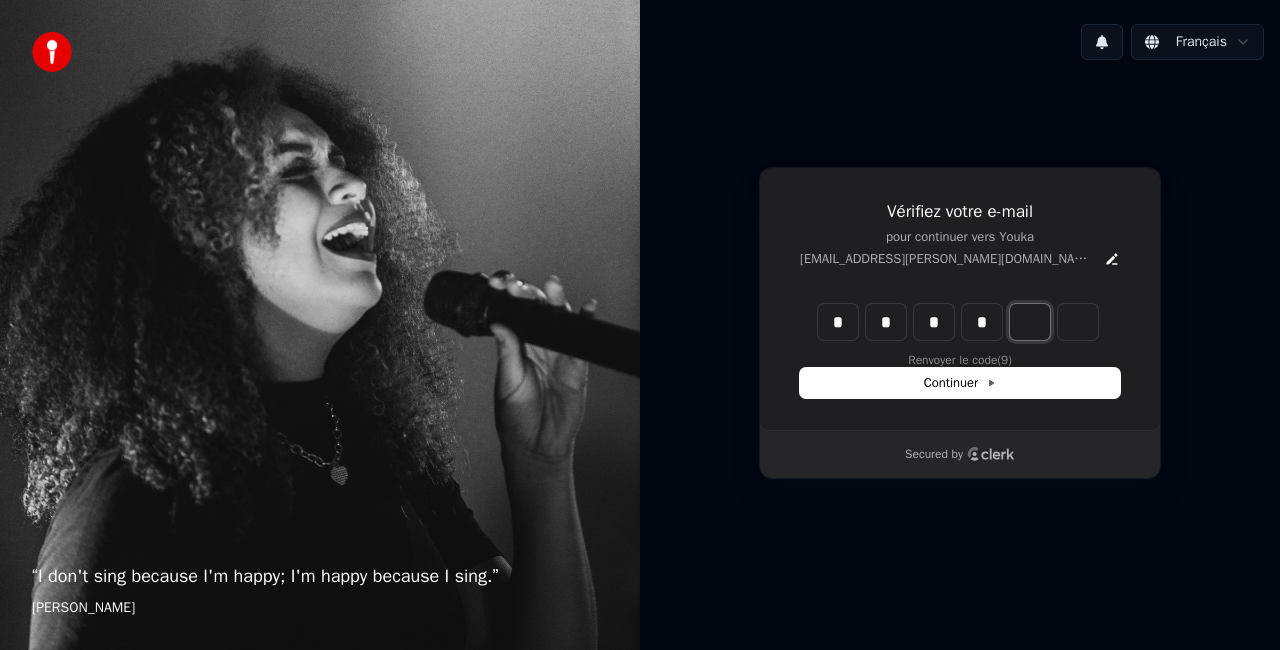 type on "*" 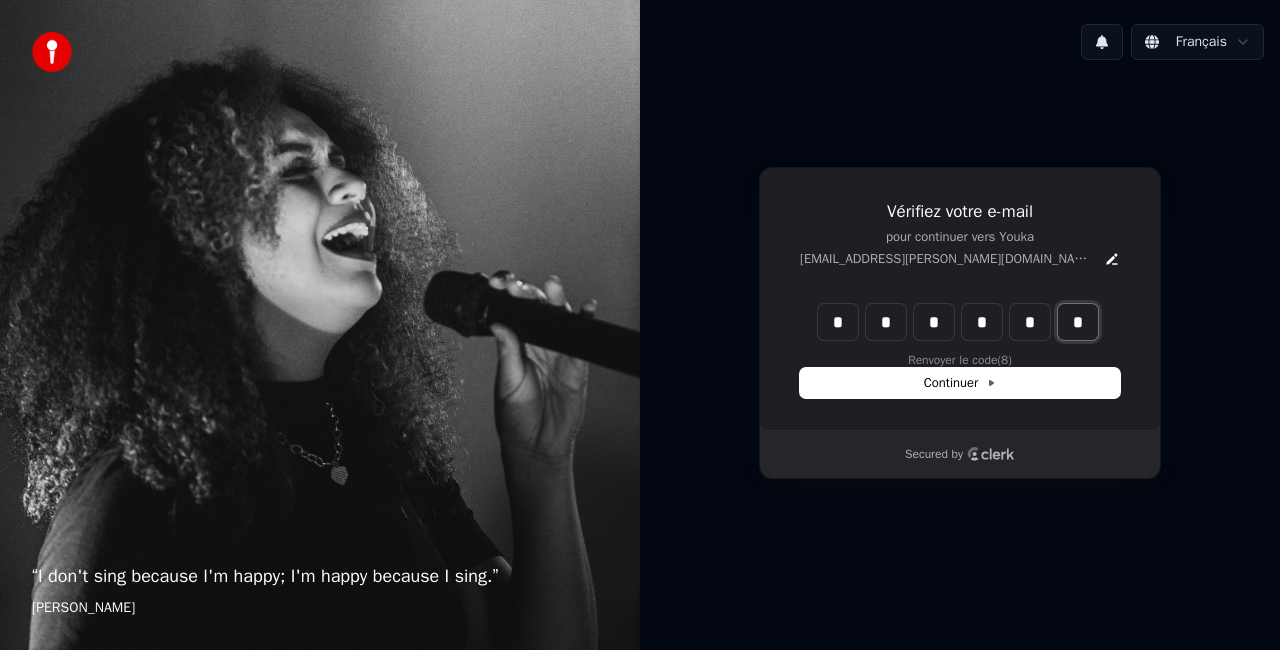 type on "*" 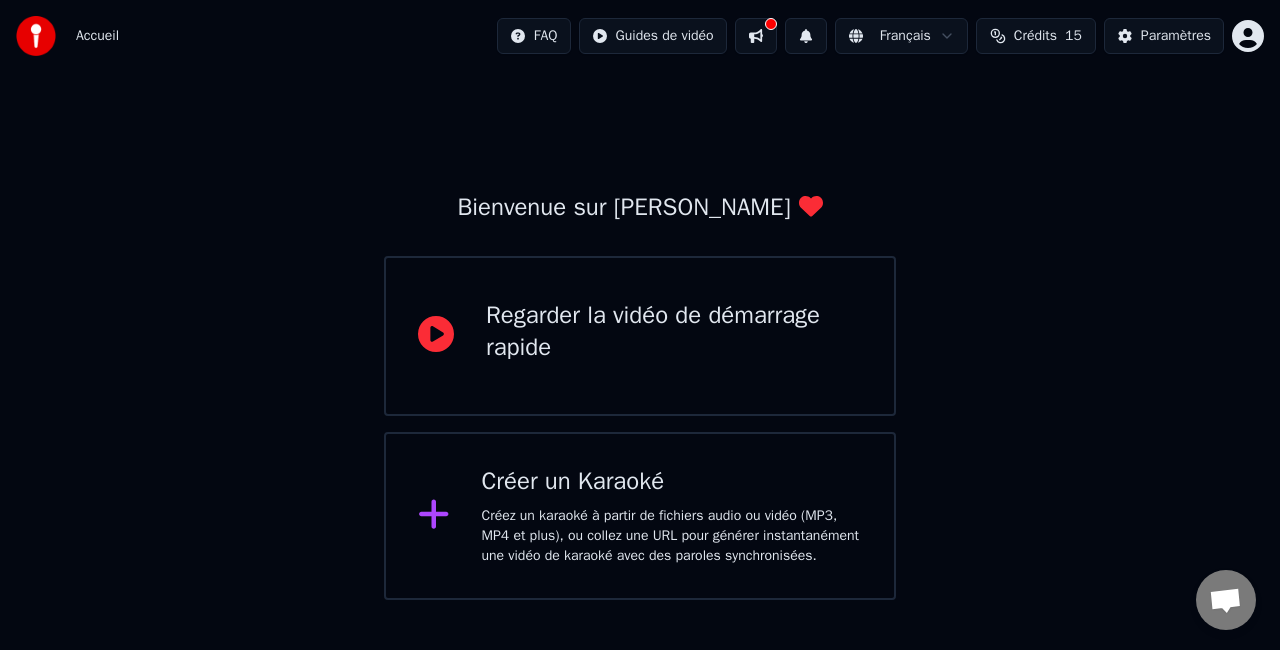click on "Regarder la vidéo de démarrage rapide" at bounding box center (674, 332) 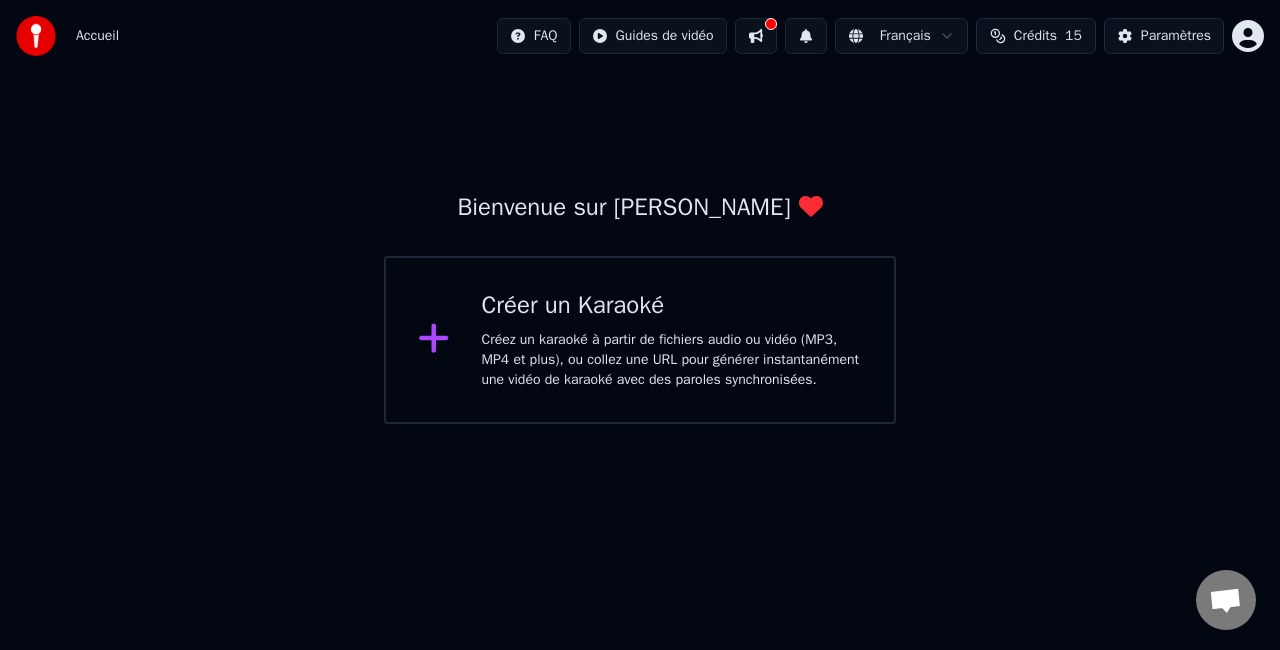 click on "Créez un karaoké à partir de fichiers audio ou vidéo (MP3, MP4 et plus), ou collez une URL pour générer instantanément une vidéo de karaoké avec des paroles synchronisées." at bounding box center (672, 360) 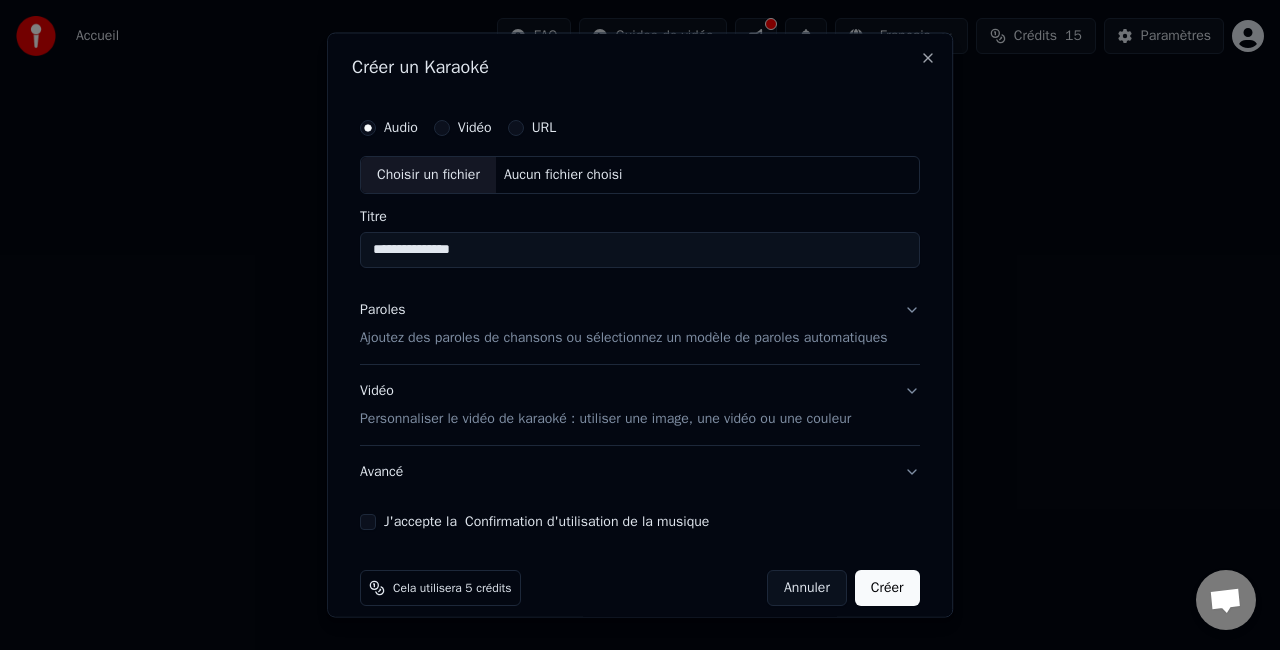 type on "**********" 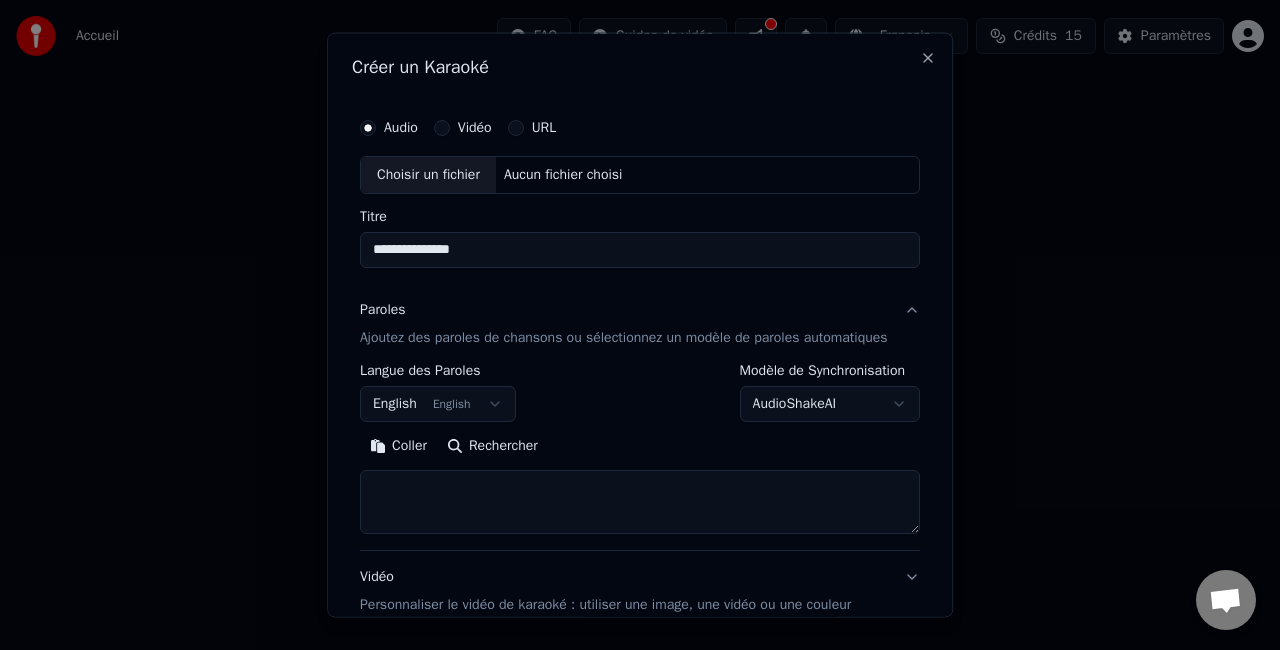 click on "**********" at bounding box center [640, 212] 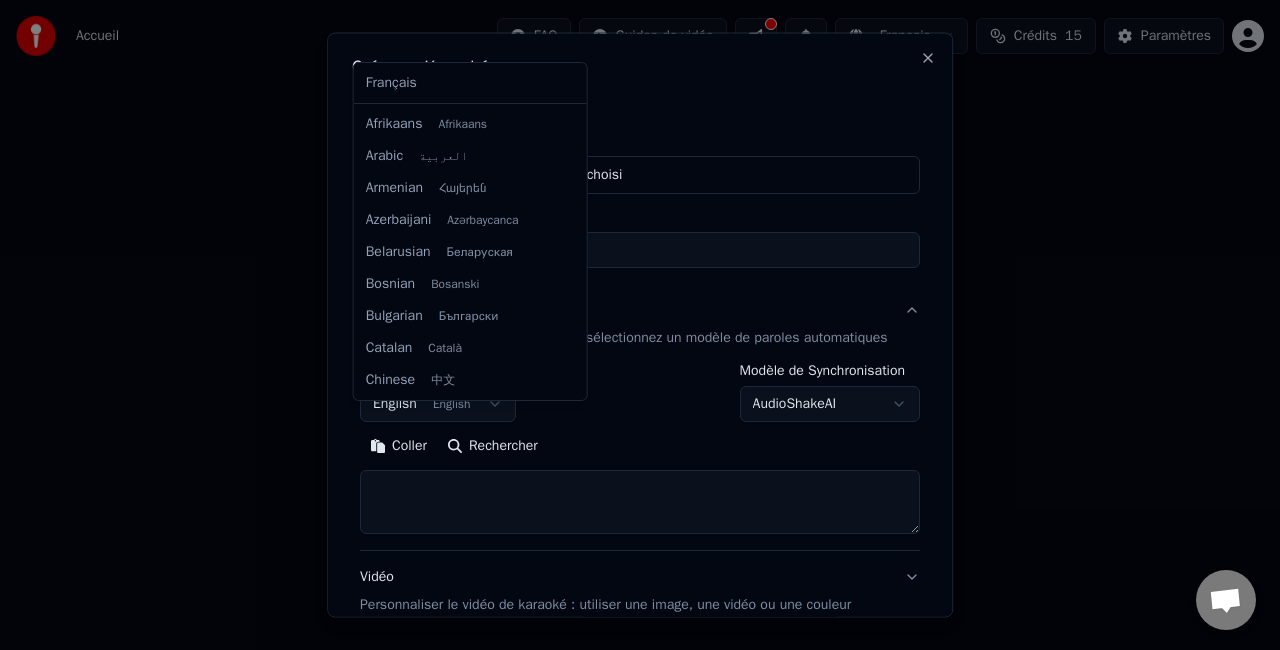 scroll, scrollTop: 160, scrollLeft: 0, axis: vertical 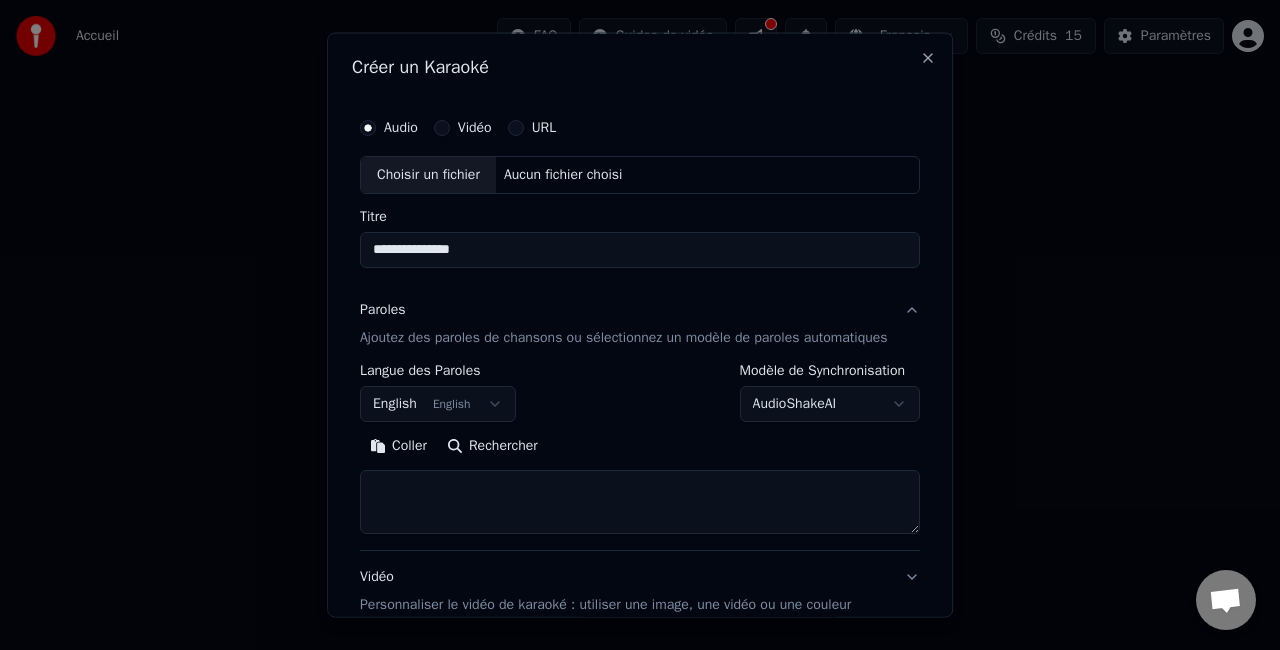 click on "**********" at bounding box center (640, 212) 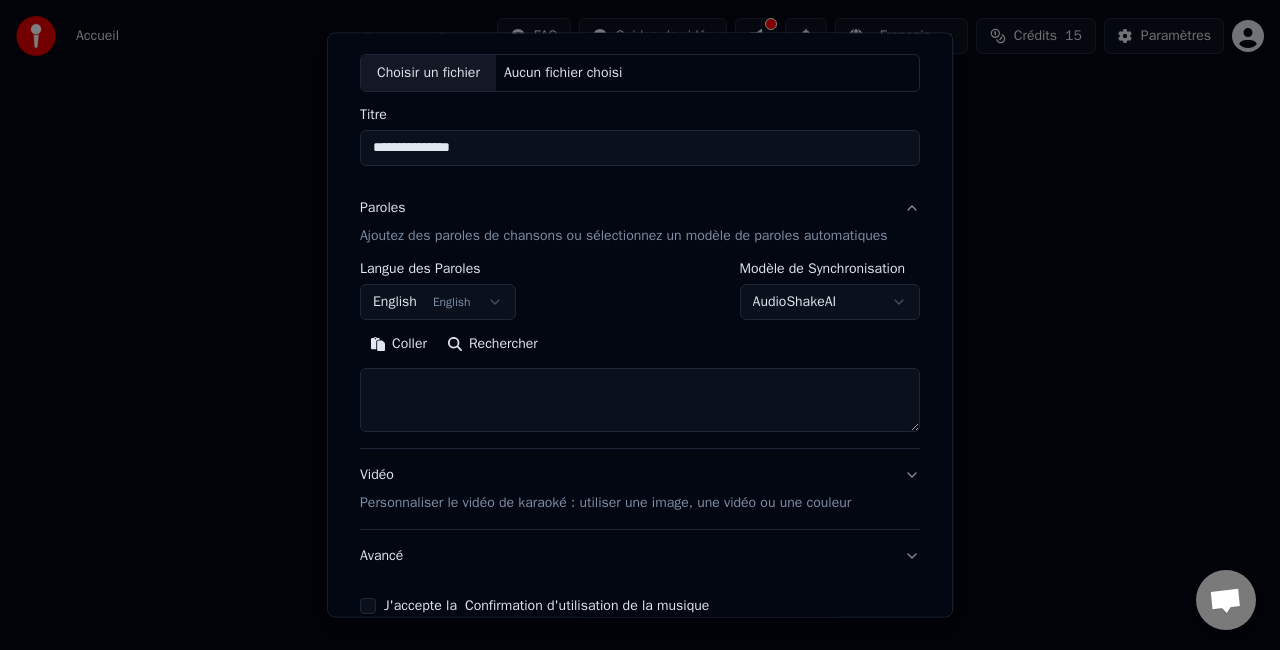 scroll, scrollTop: 115, scrollLeft: 0, axis: vertical 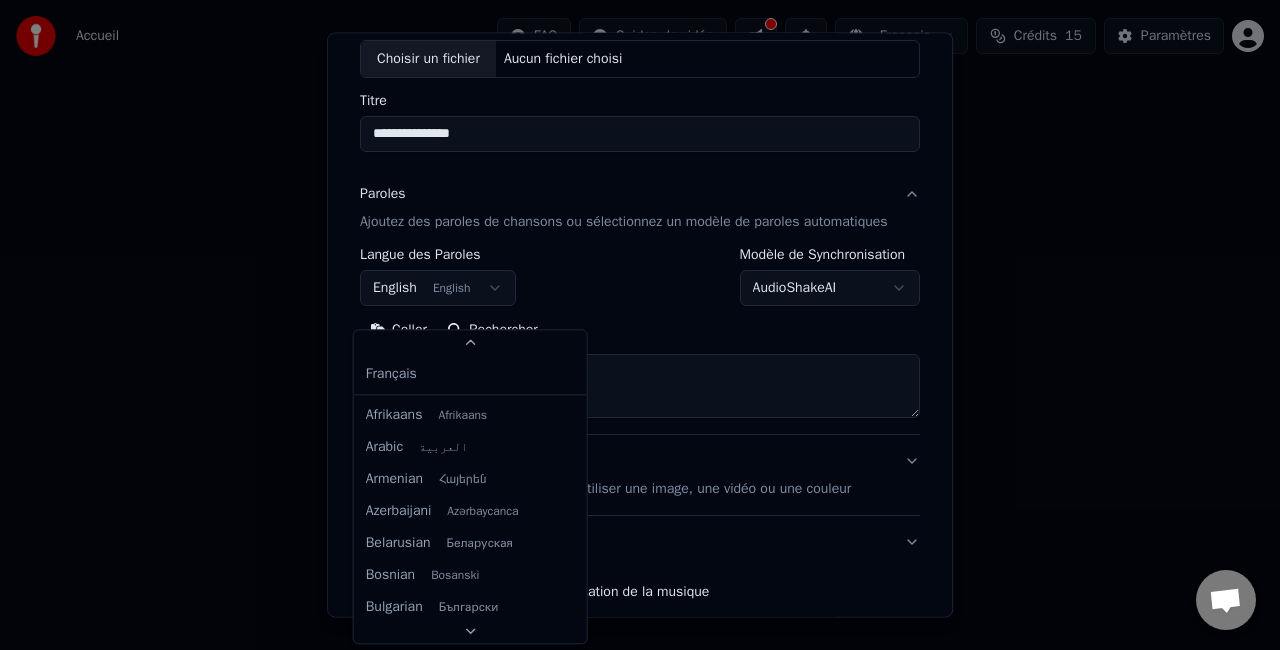 click on "**********" at bounding box center (640, 212) 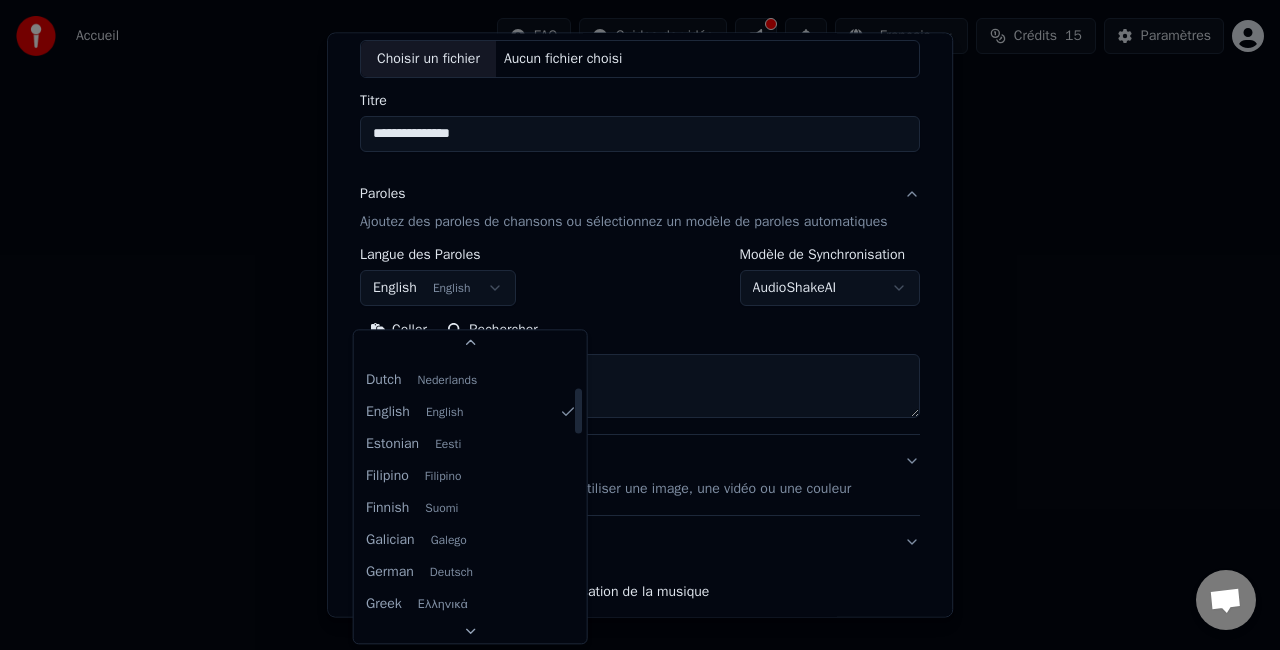 scroll, scrollTop: 353, scrollLeft: 0, axis: vertical 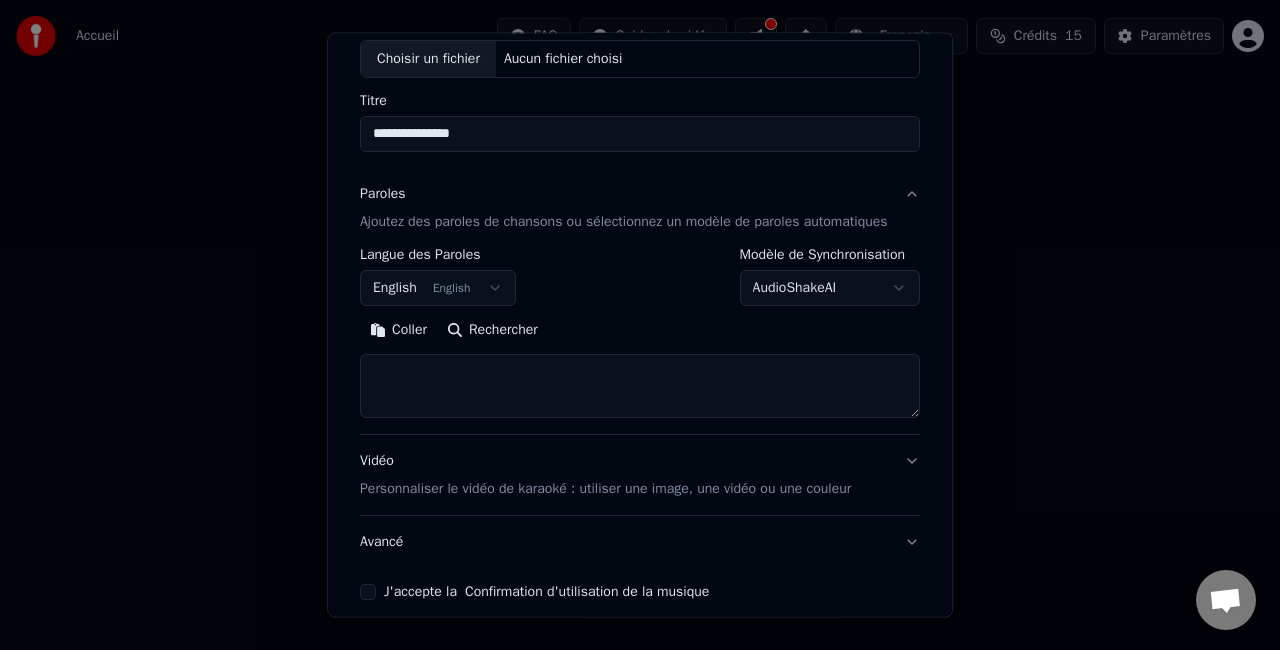 click on "**********" at bounding box center (640, 212) 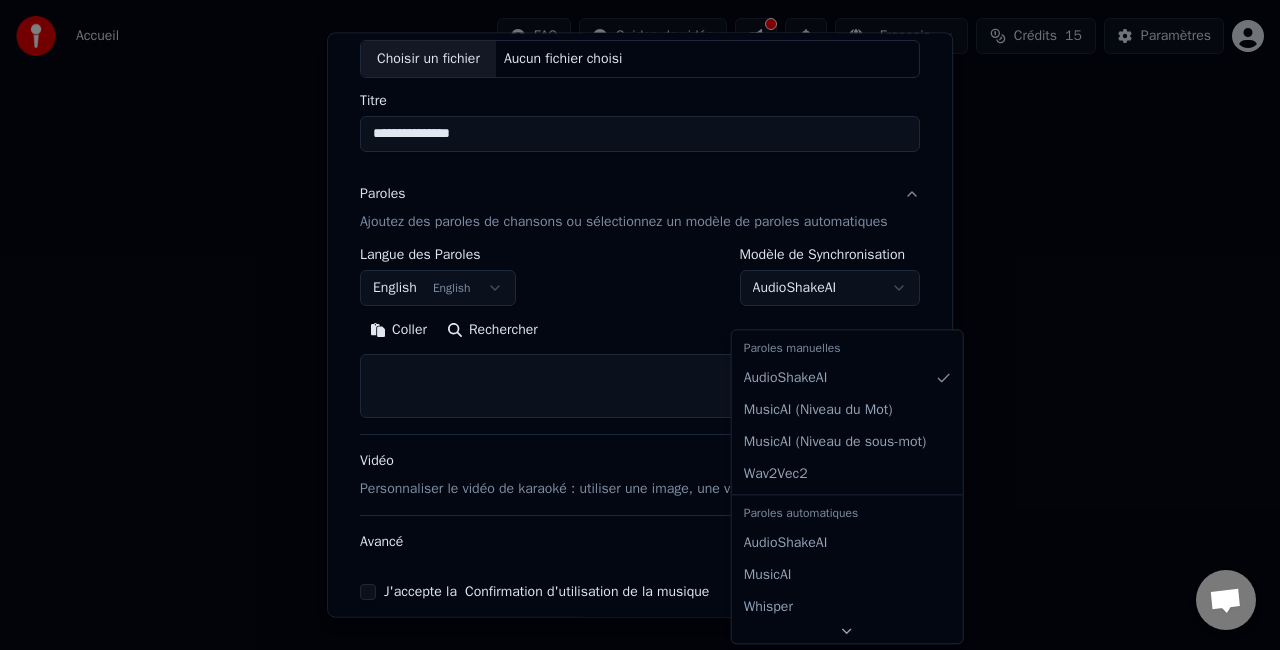 click on "**********" at bounding box center (640, 212) 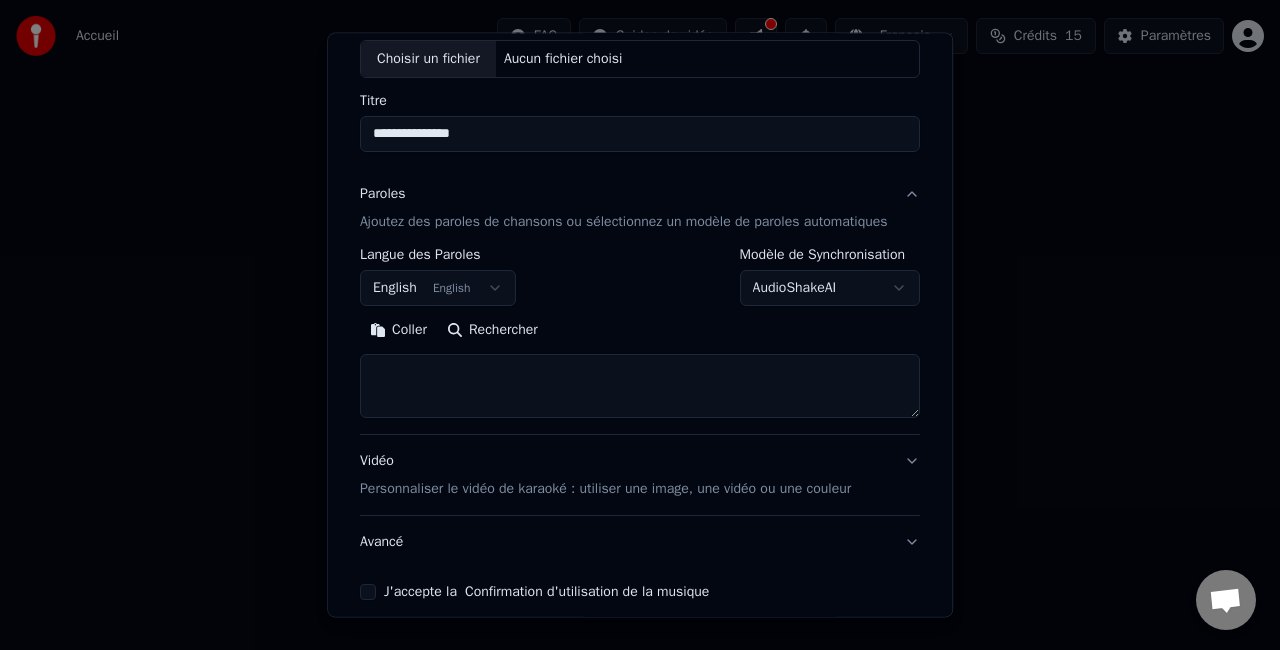 click on "**********" at bounding box center (640, 212) 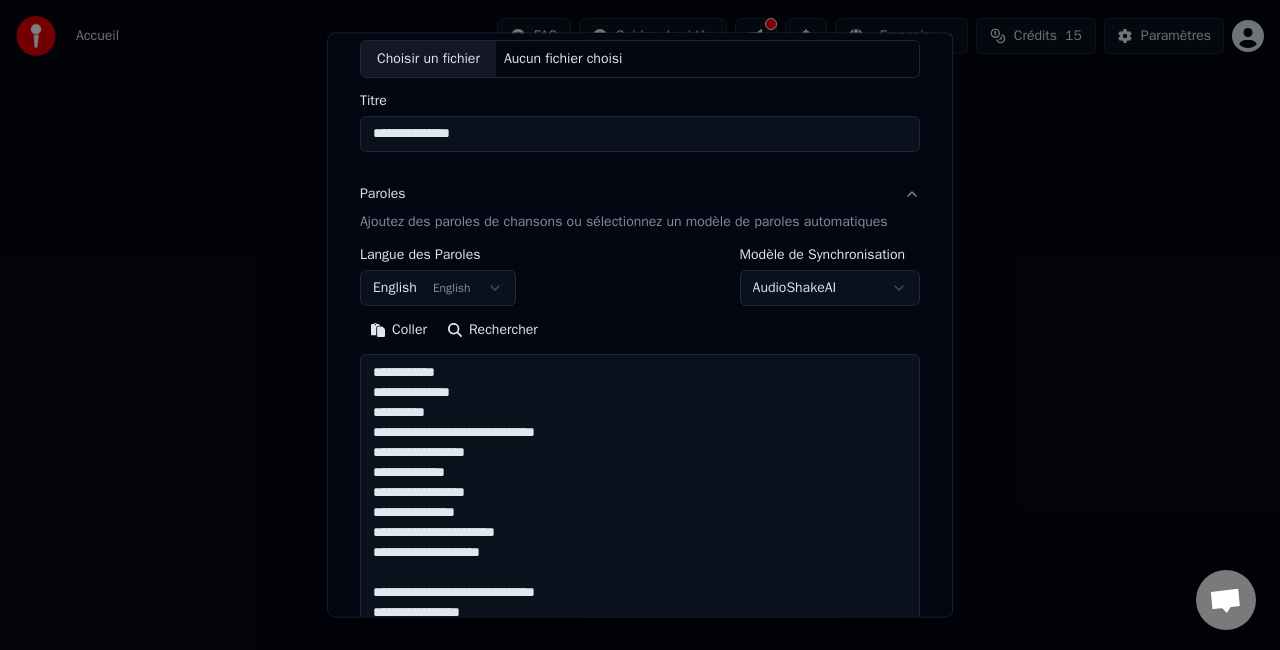 scroll, scrollTop: 923, scrollLeft: 0, axis: vertical 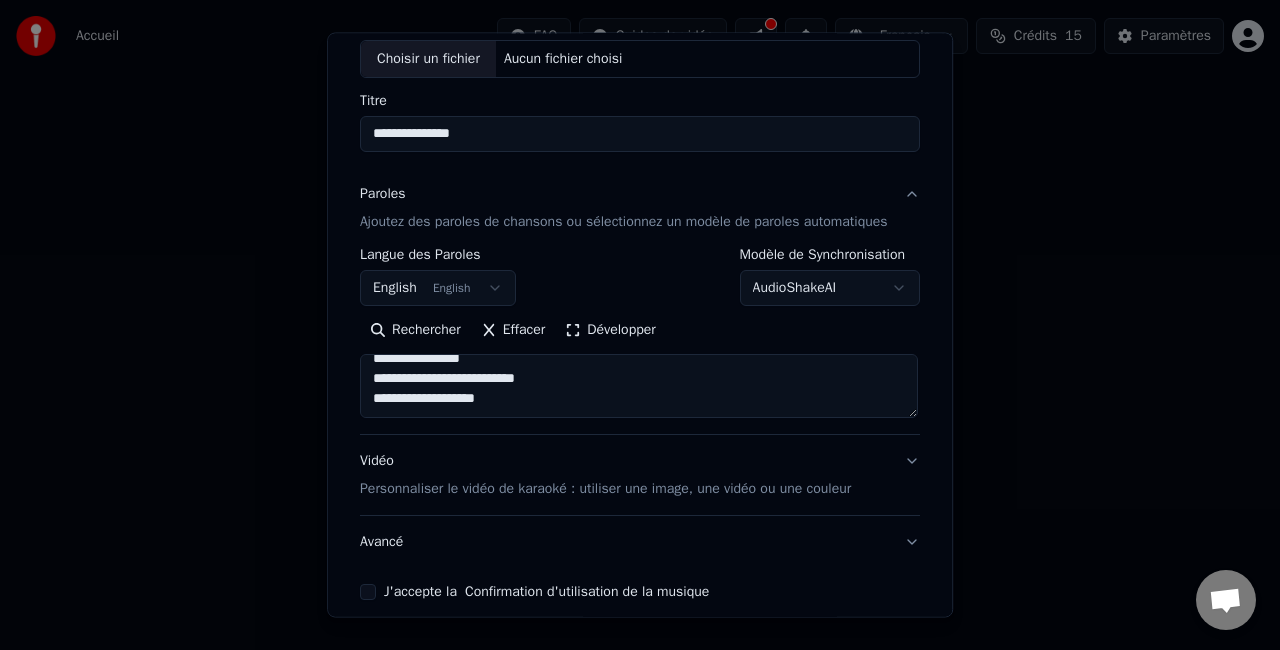 type on "**********" 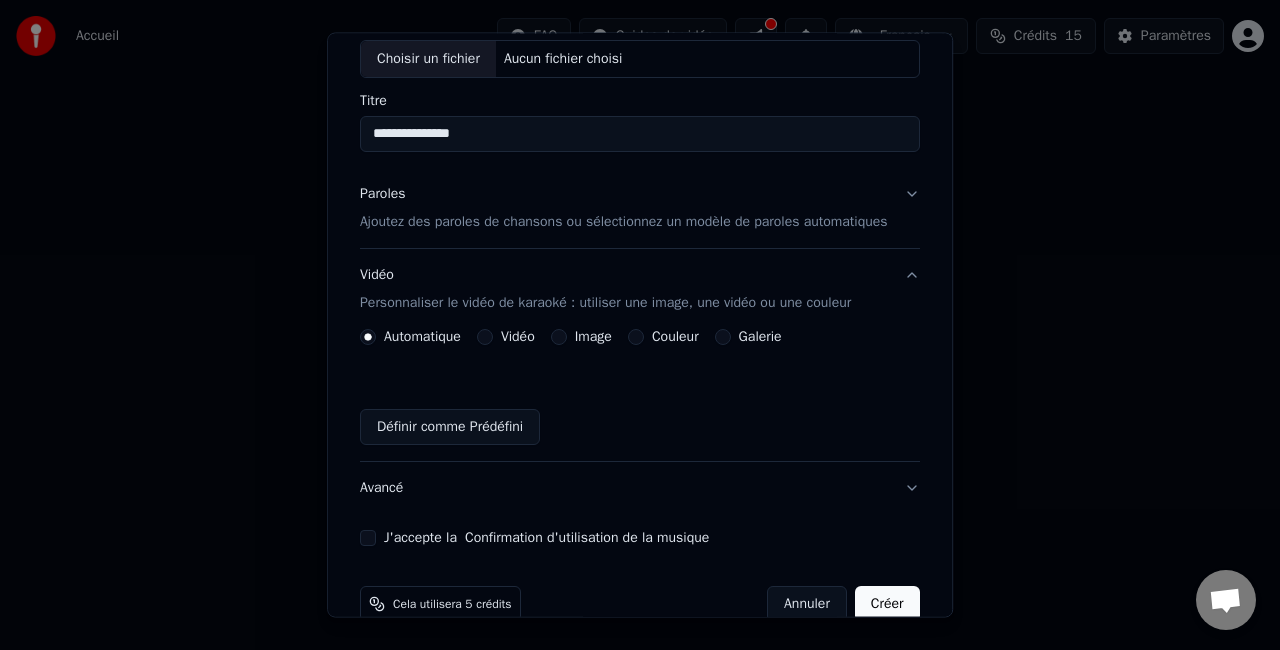 click on "Image" at bounding box center (593, 337) 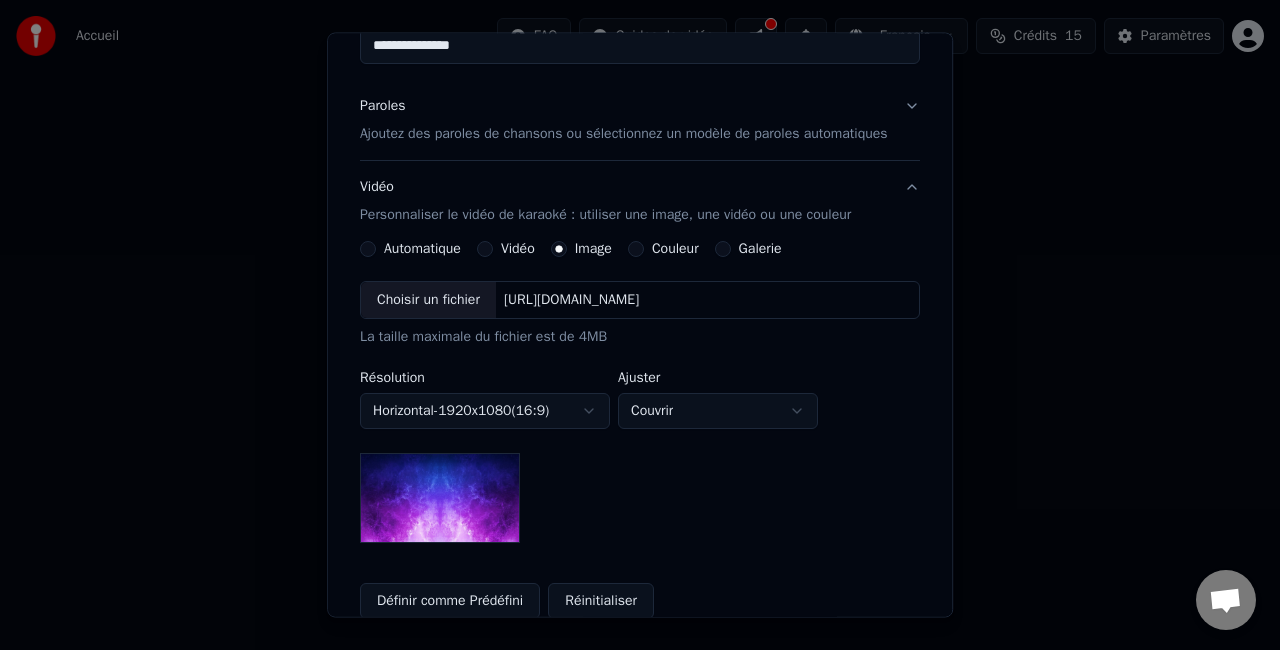 scroll, scrollTop: 192, scrollLeft: 0, axis: vertical 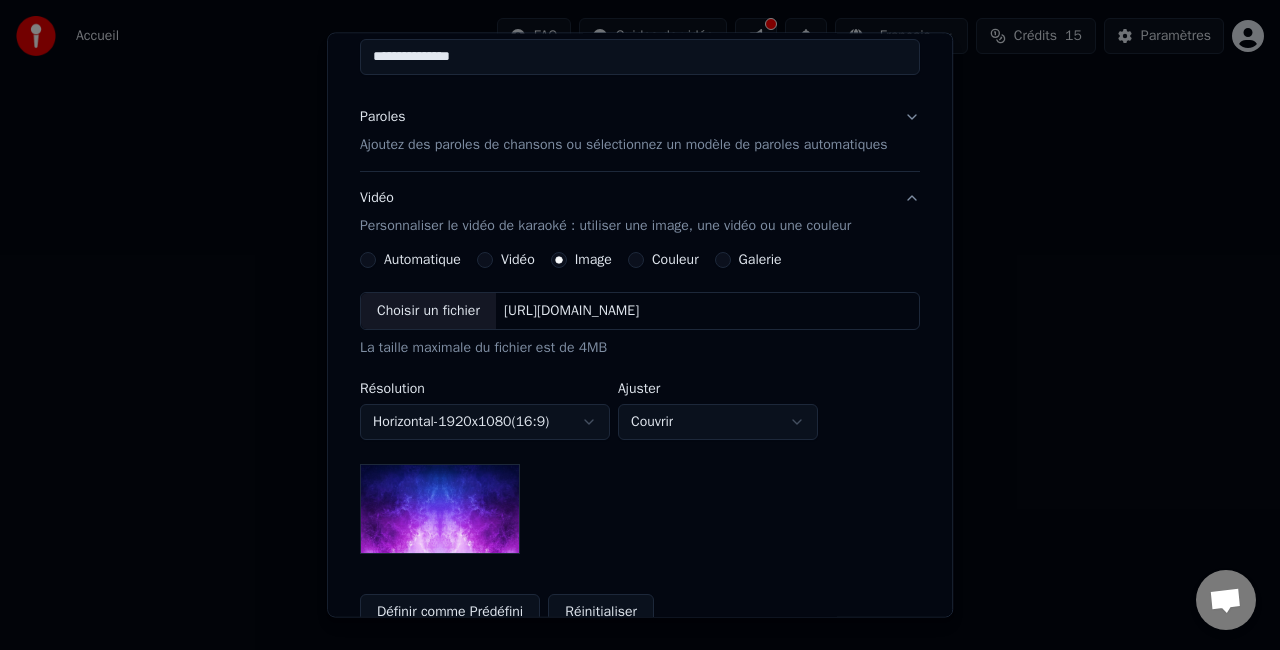 click on "Choisir un fichier" at bounding box center [428, 311] 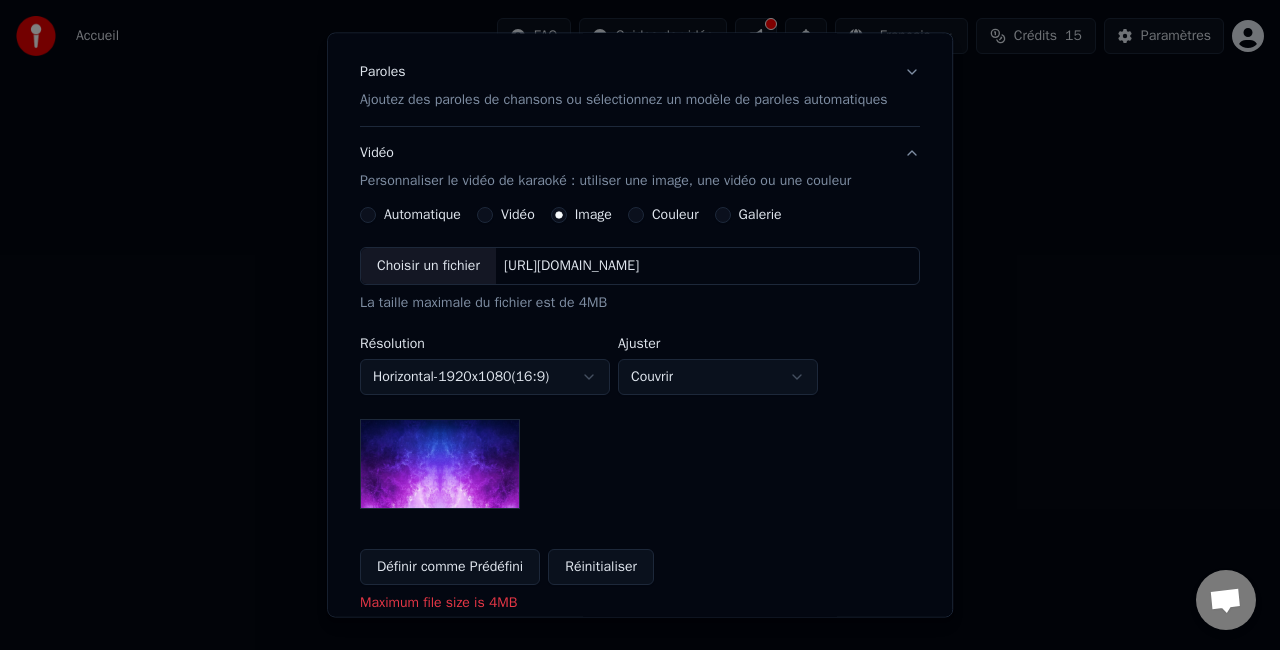 scroll, scrollTop: 236, scrollLeft: 0, axis: vertical 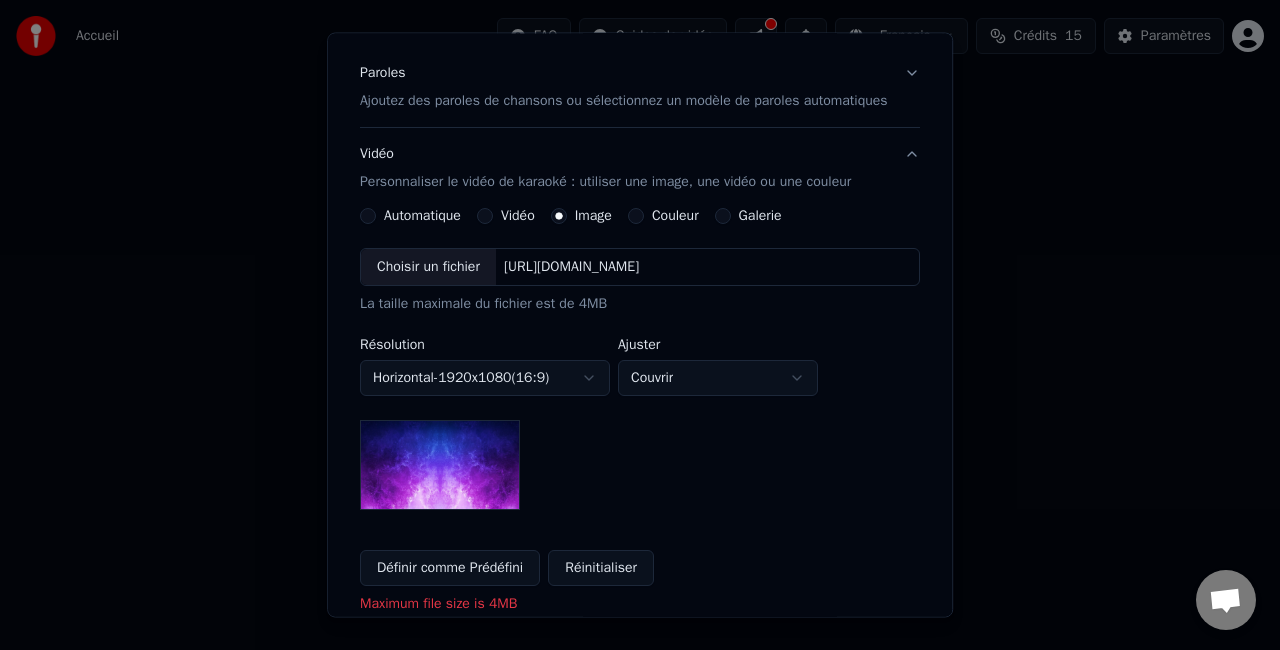 click on "Choisir un fichier" at bounding box center [428, 267] 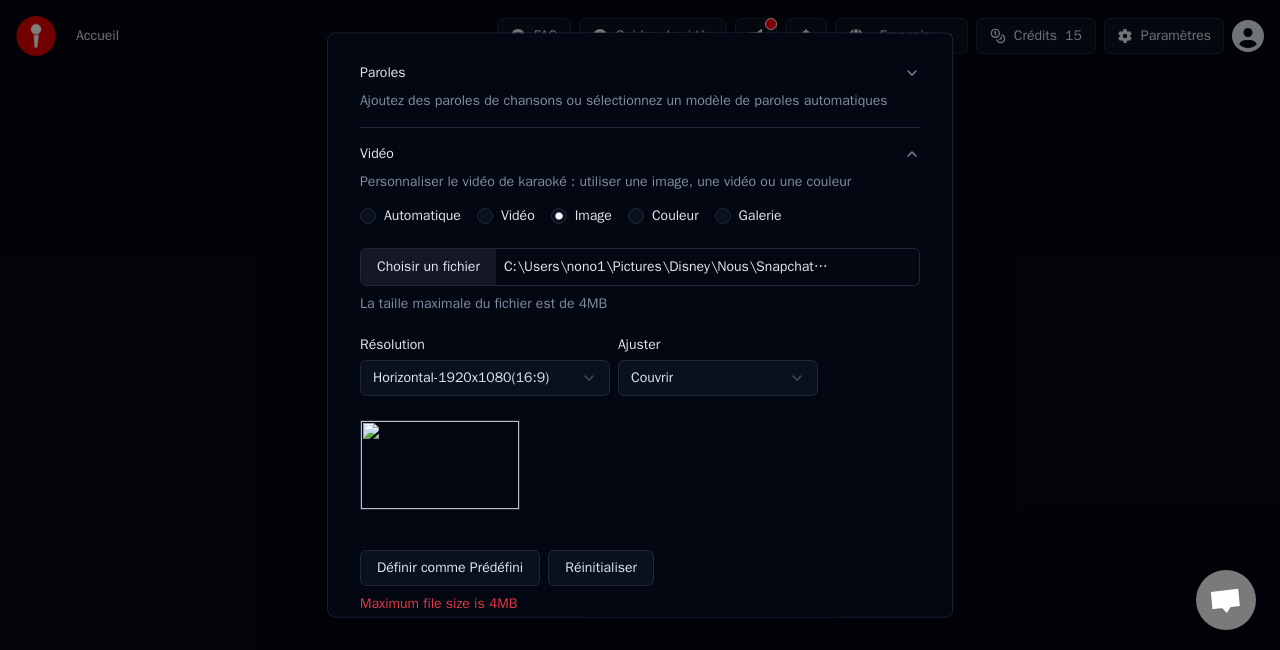 click at bounding box center [440, 465] 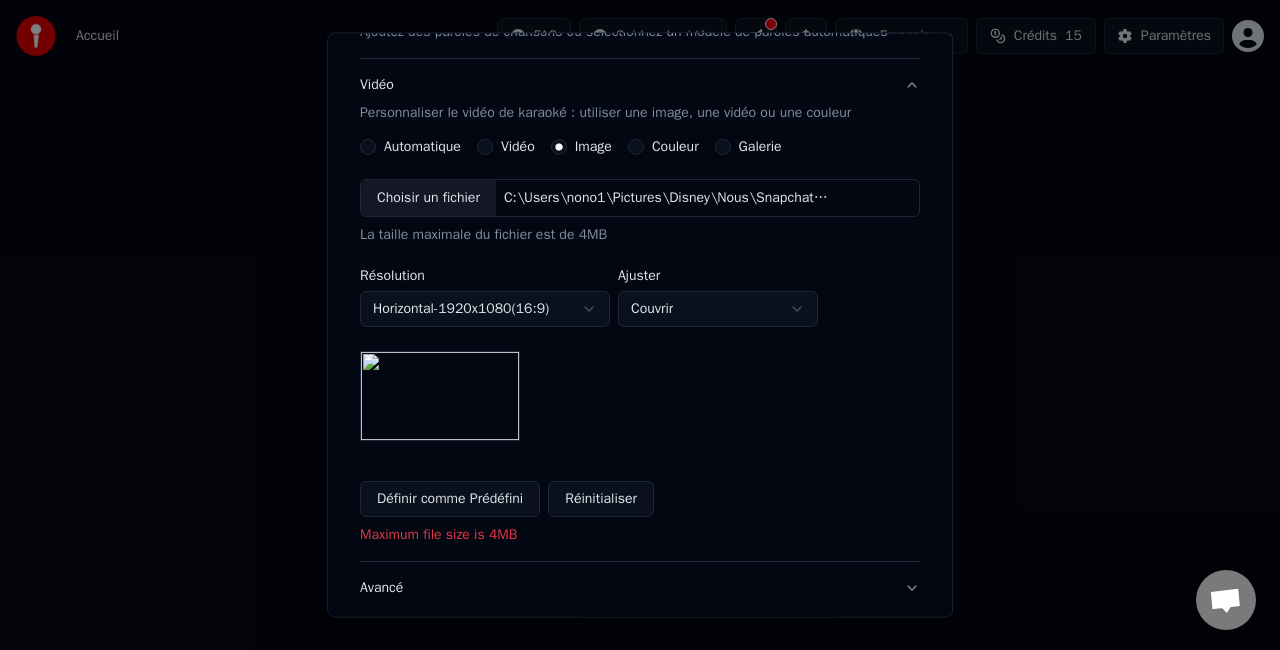 scroll, scrollTop: 306, scrollLeft: 0, axis: vertical 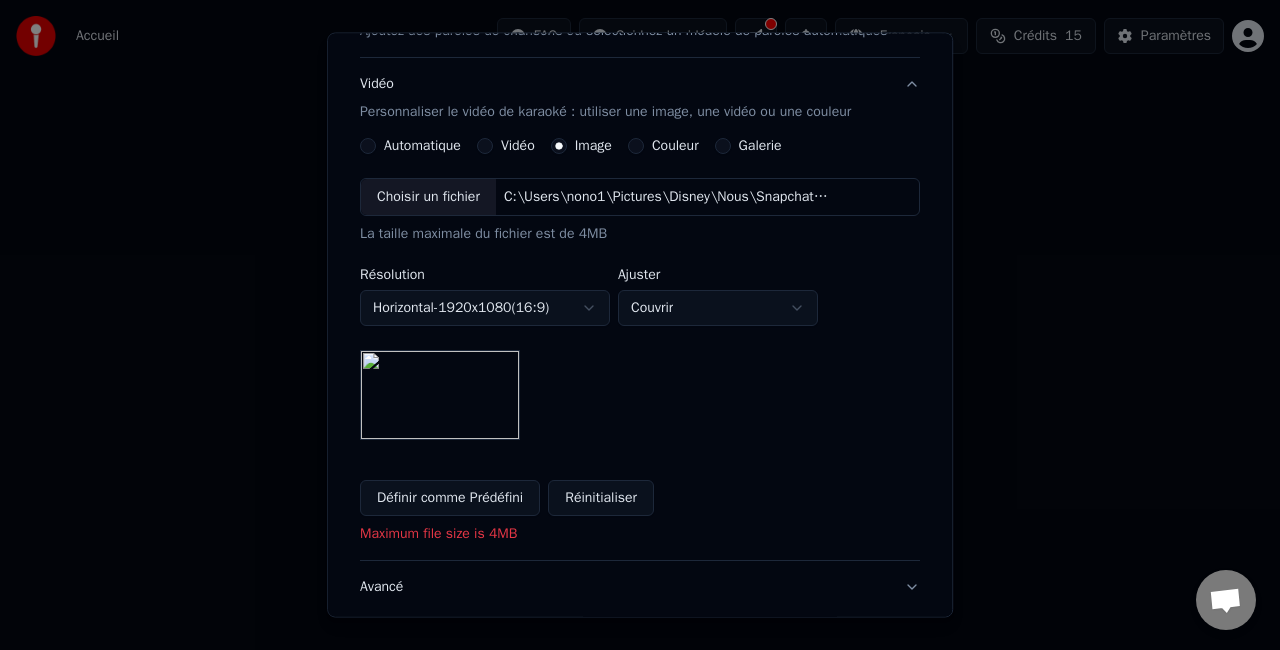 click at bounding box center (440, 395) 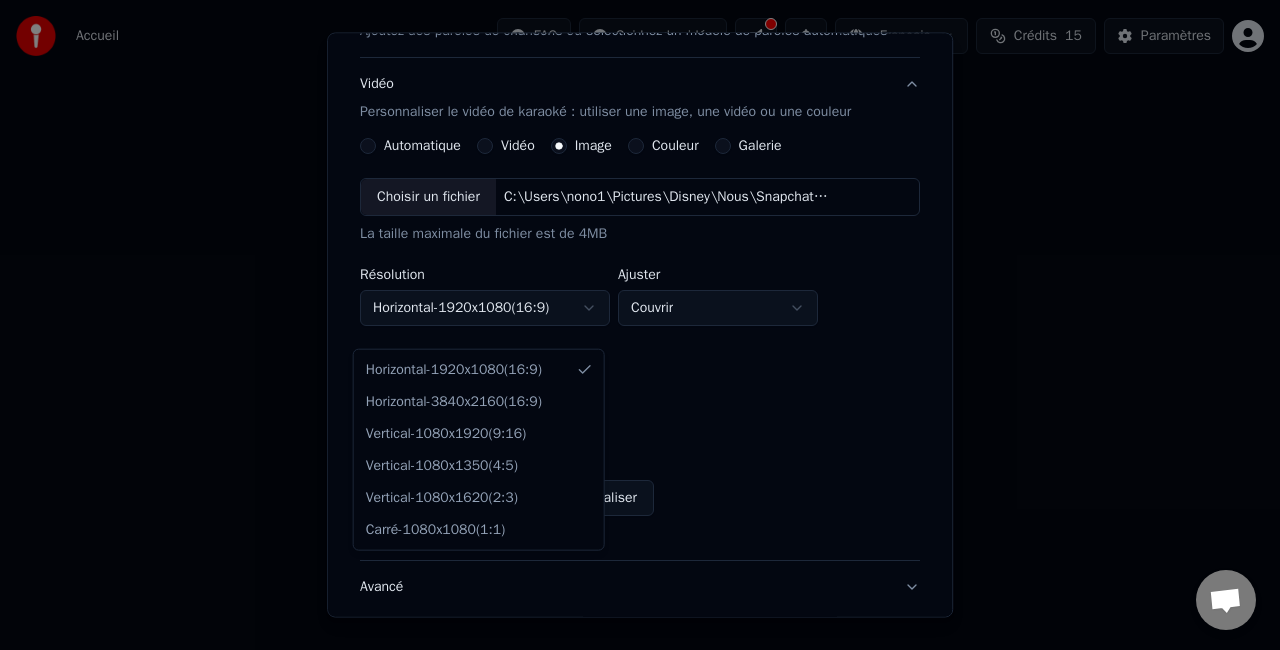 click on "**********" at bounding box center [640, 212] 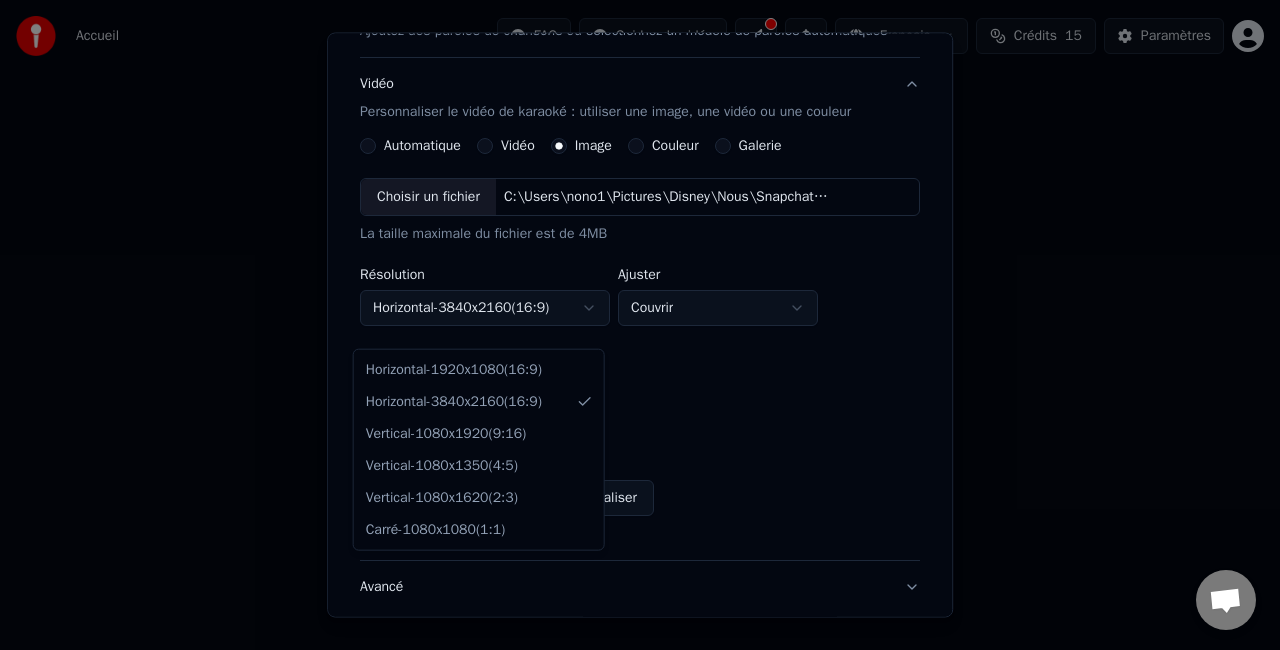 click on "**********" at bounding box center [640, 212] 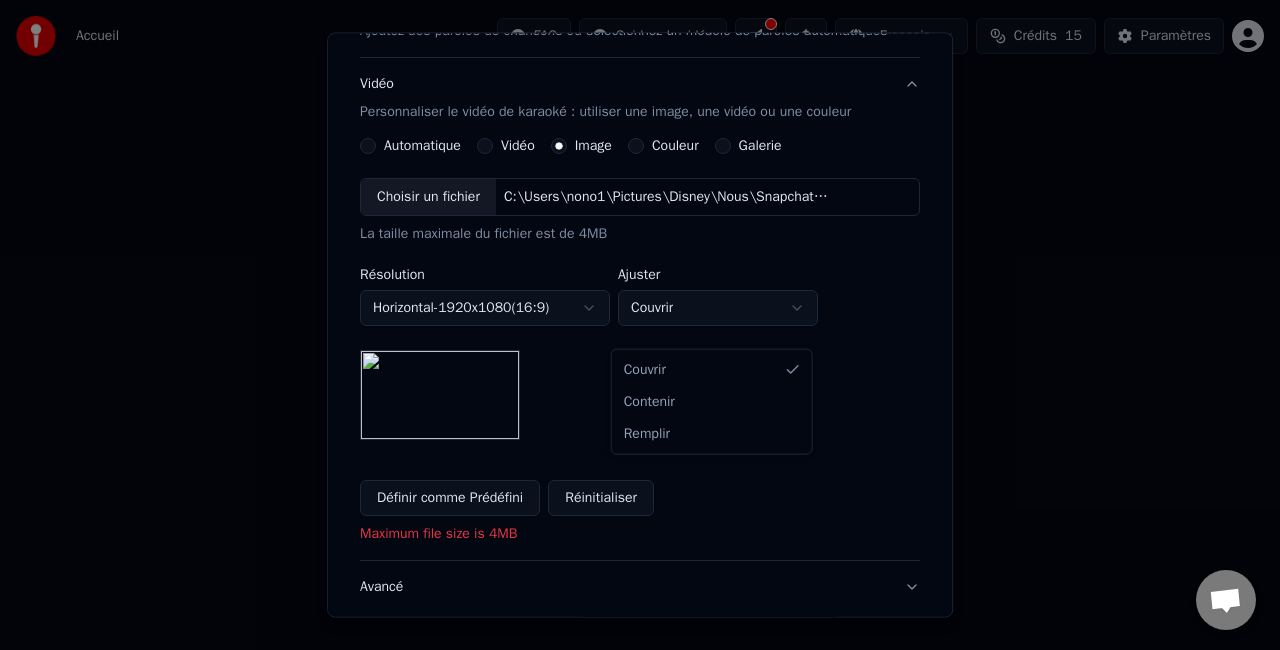 click on "**********" at bounding box center (640, 212) 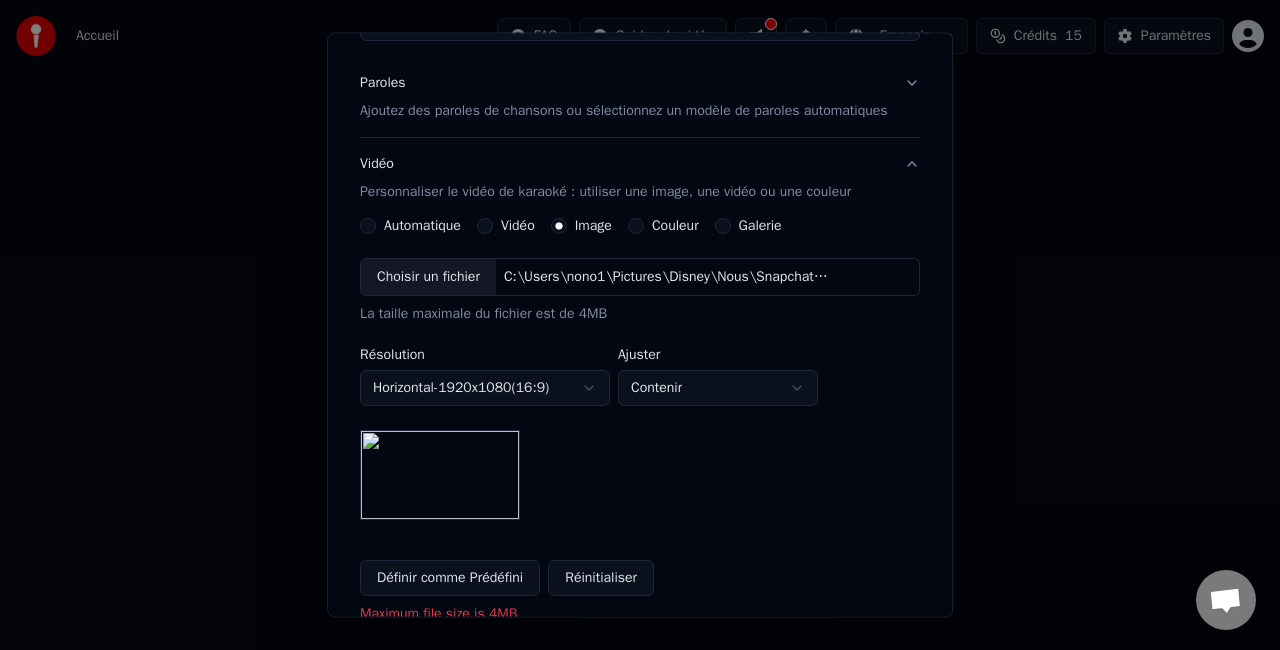 scroll, scrollTop: 173, scrollLeft: 0, axis: vertical 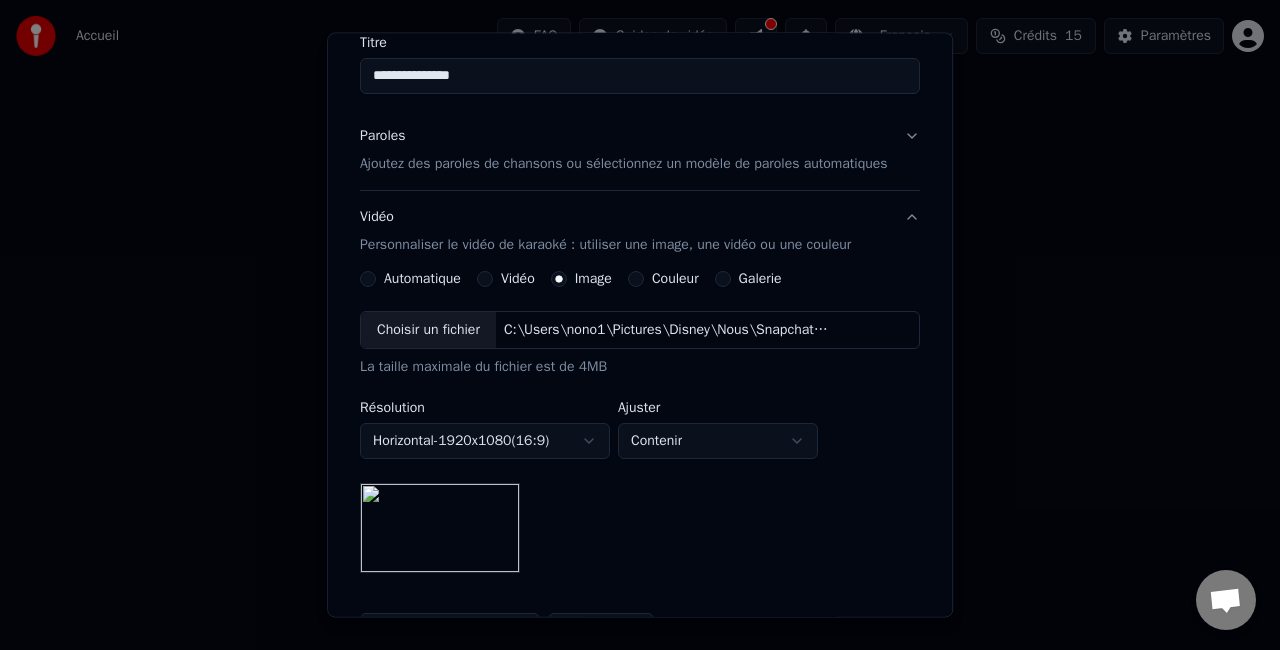 click on "Vidéo Personnaliser le vidéo de karaoké : utiliser une image, une vidéo ou une couleur" at bounding box center (605, 231) 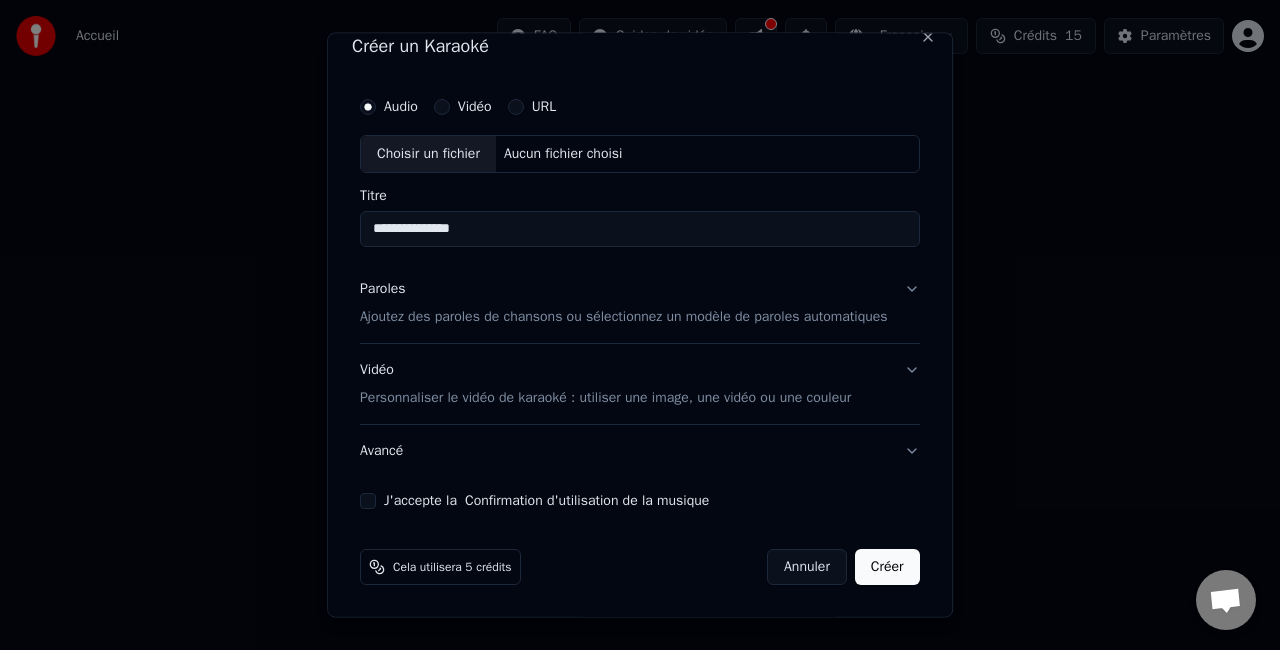 scroll, scrollTop: 38, scrollLeft: 0, axis: vertical 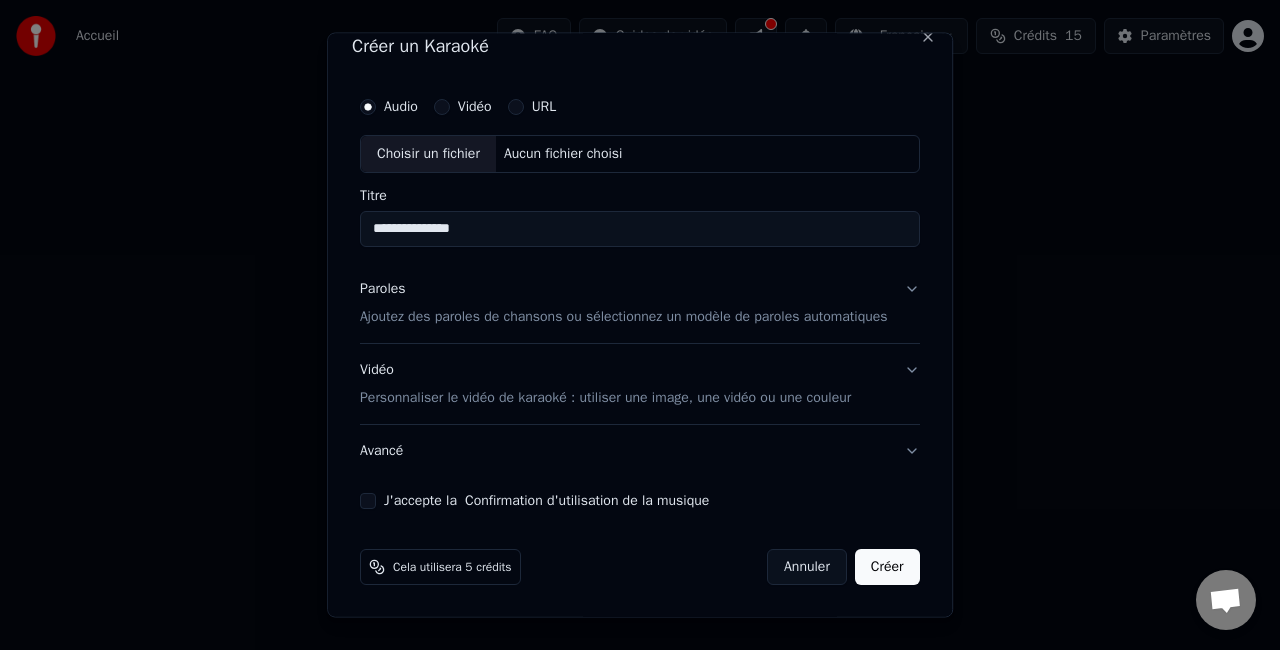 click on "Avancé" at bounding box center (640, 450) 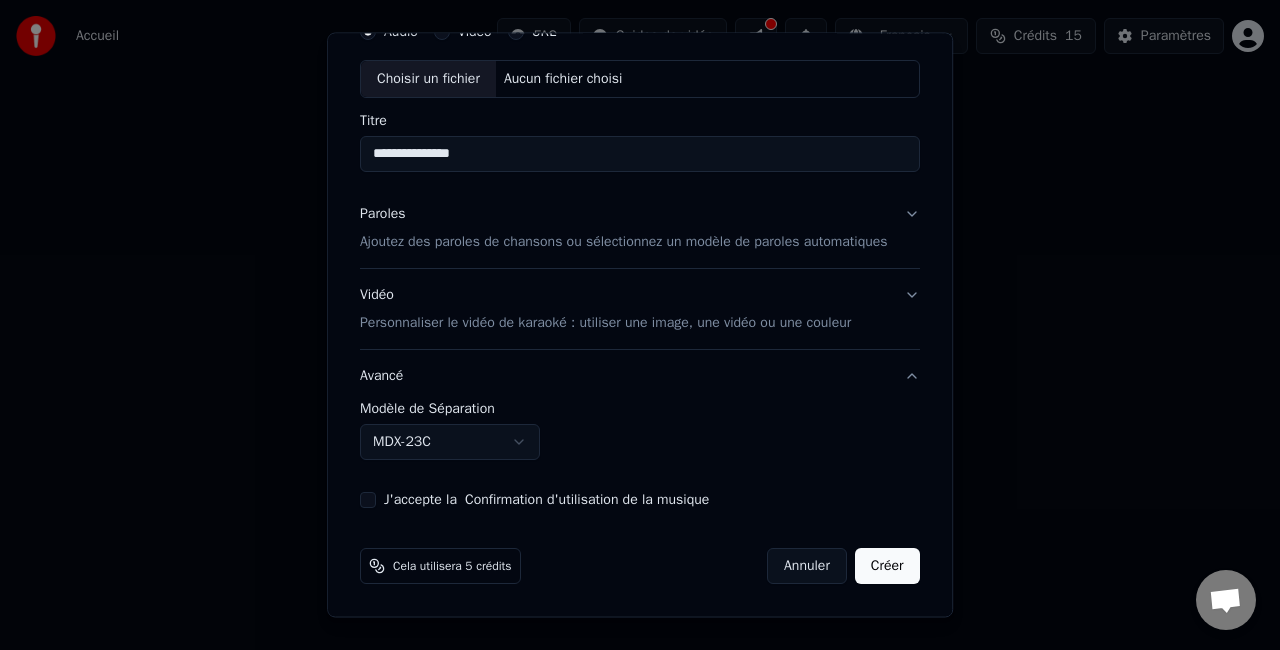 scroll, scrollTop: 112, scrollLeft: 0, axis: vertical 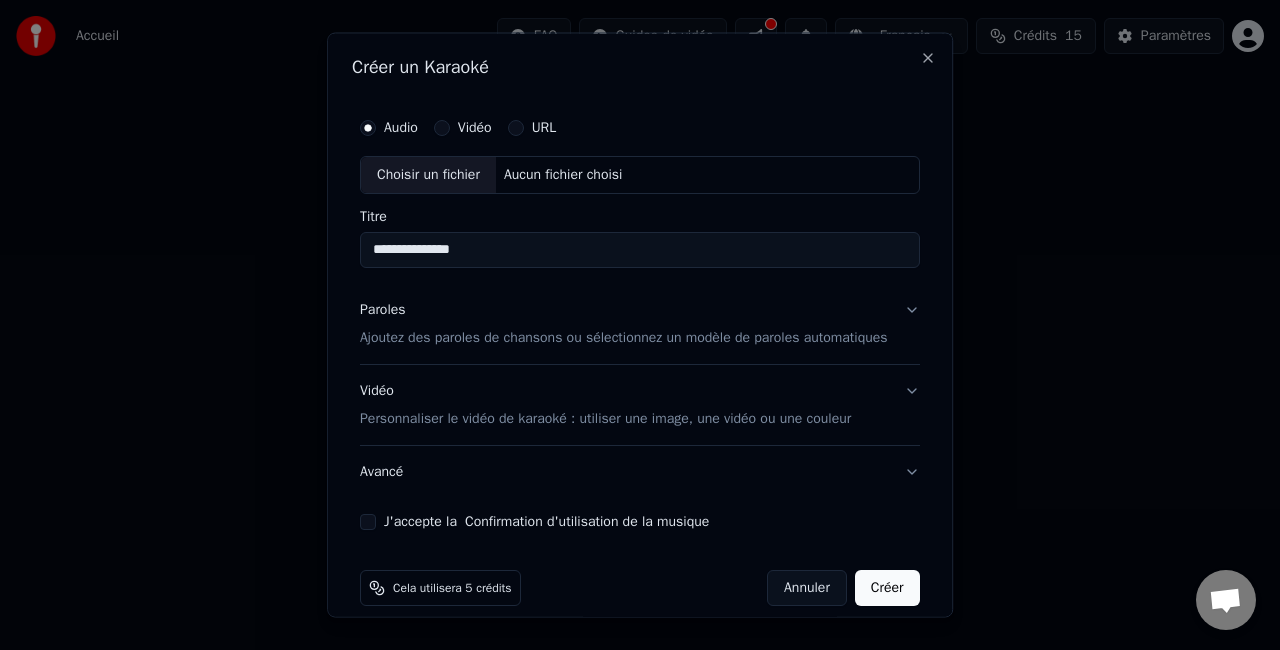 click on "URL" at bounding box center (532, 128) 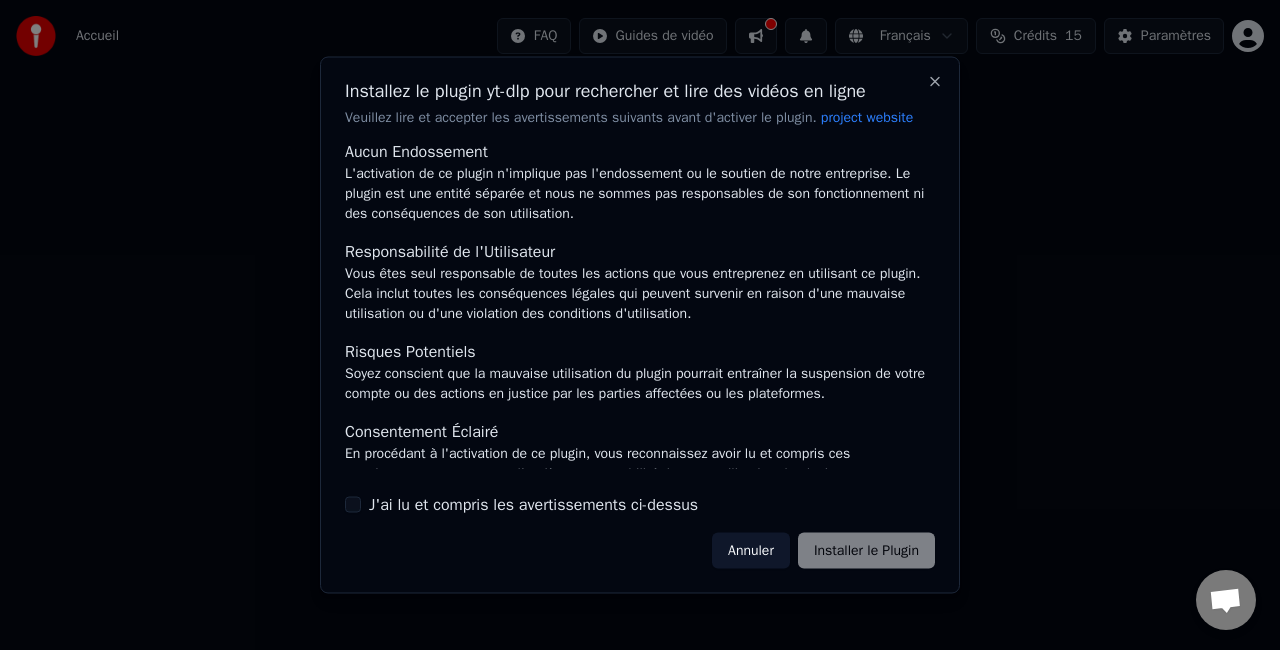 scroll, scrollTop: 238, scrollLeft: 0, axis: vertical 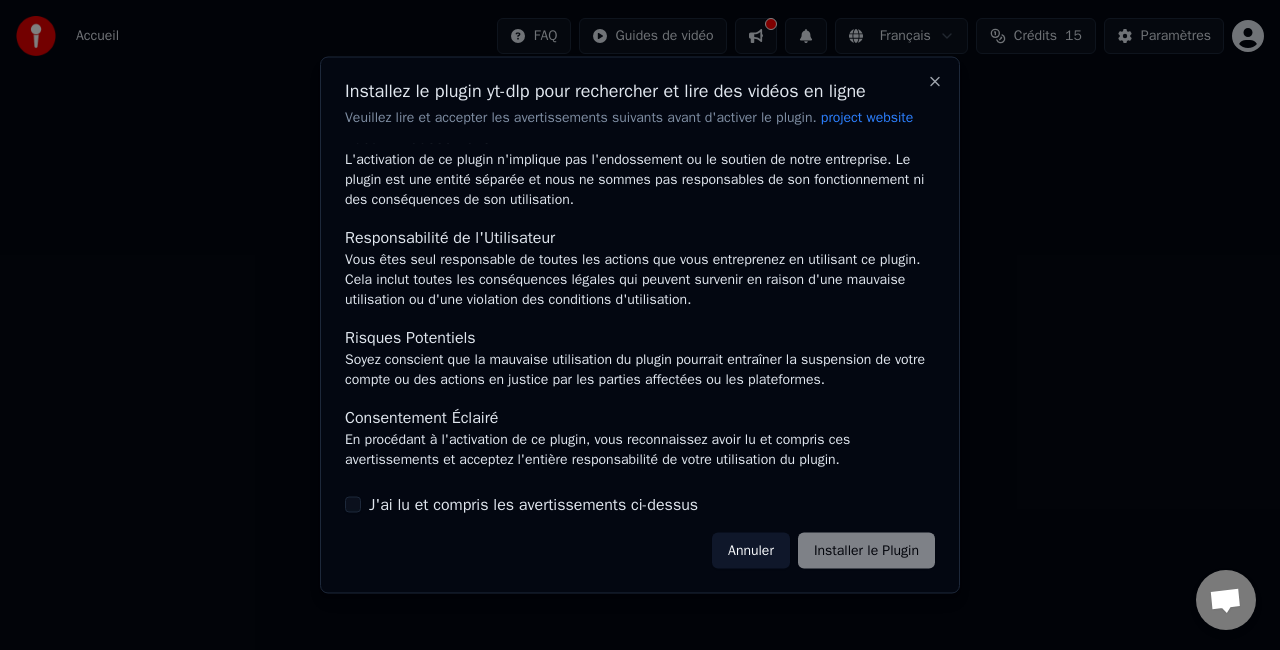 click on "J'ai lu et compris les avertissements ci-dessus" at bounding box center [533, 504] 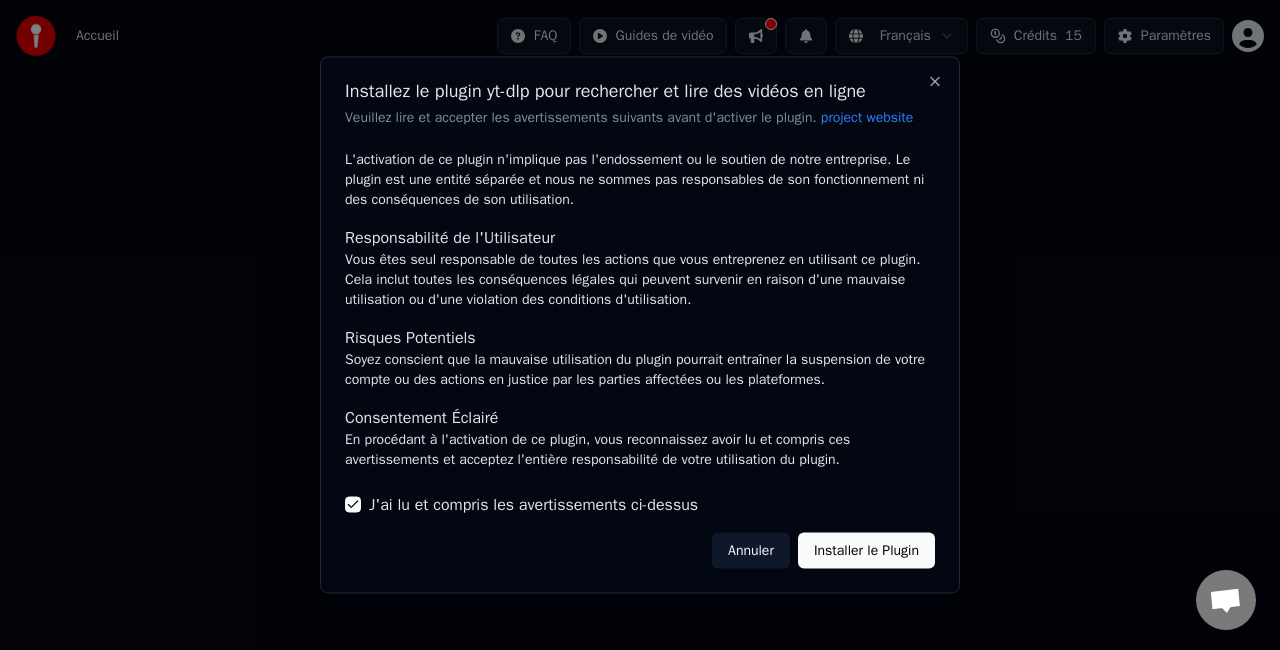 click on "Installer le Plugin" at bounding box center [866, 550] 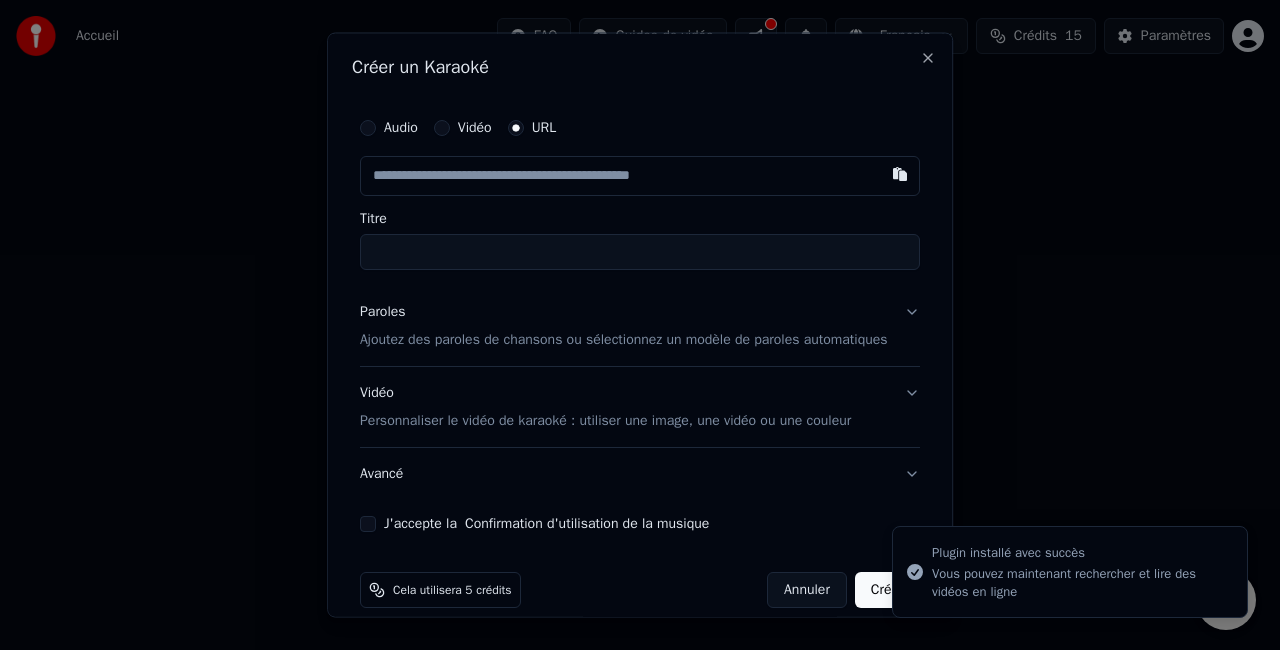 click at bounding box center [640, 176] 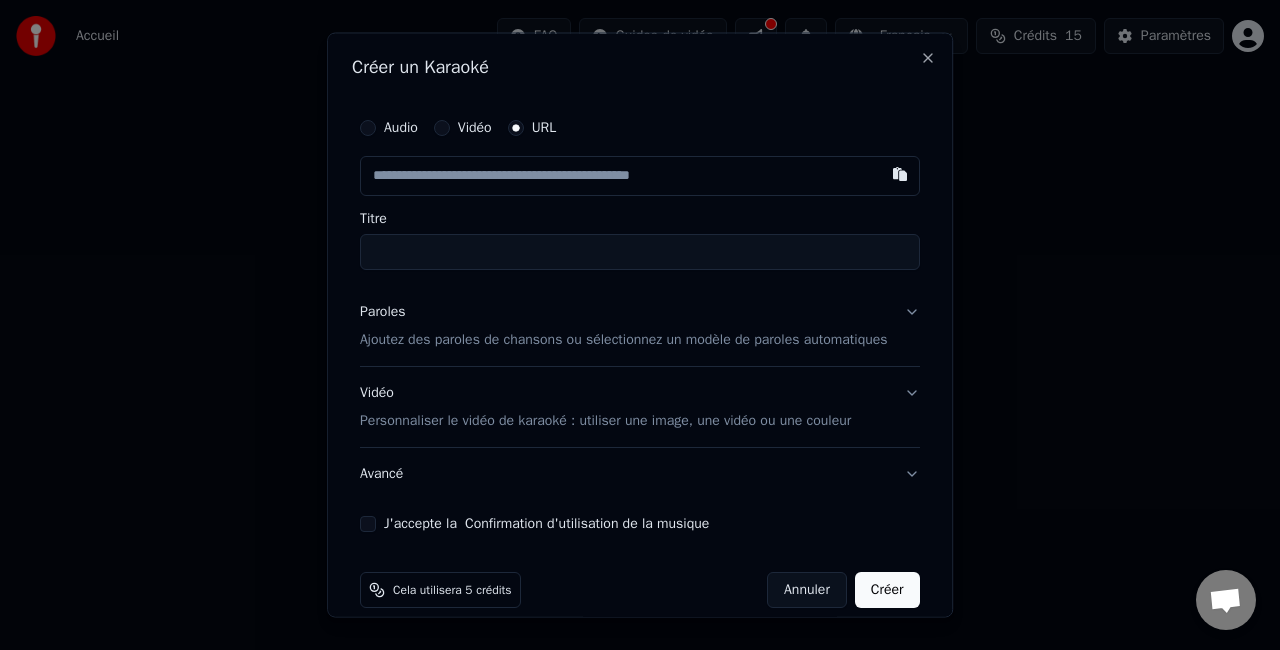 type on "**********" 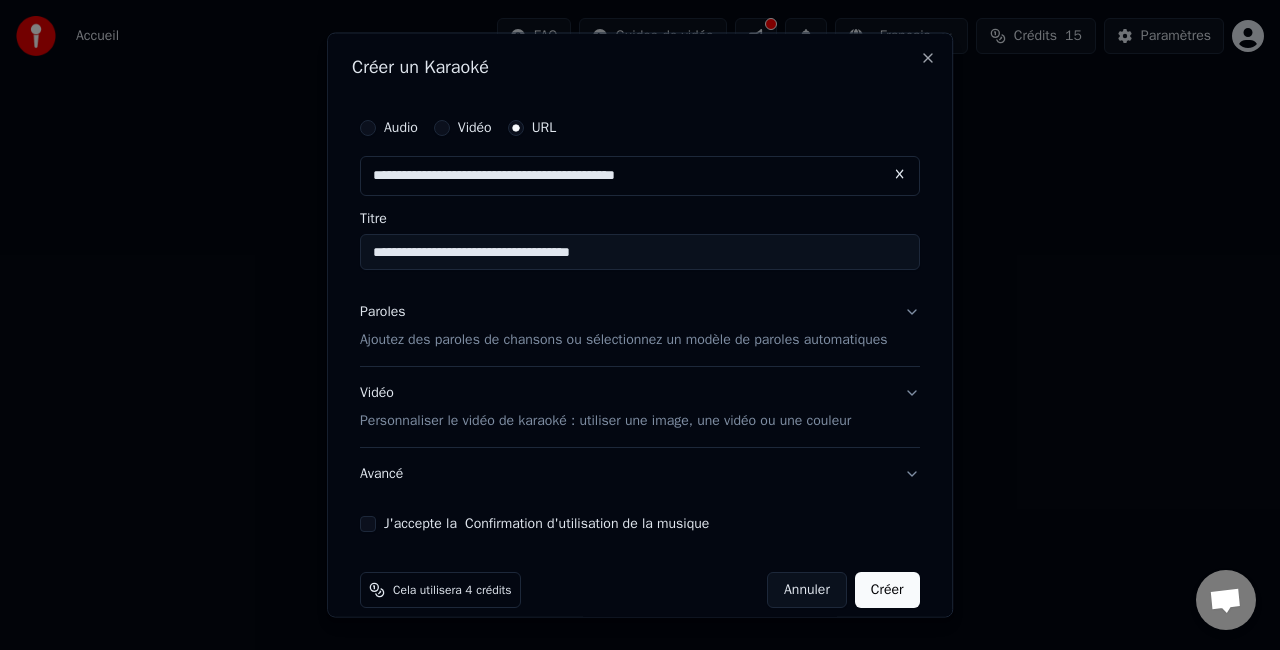 type on "**********" 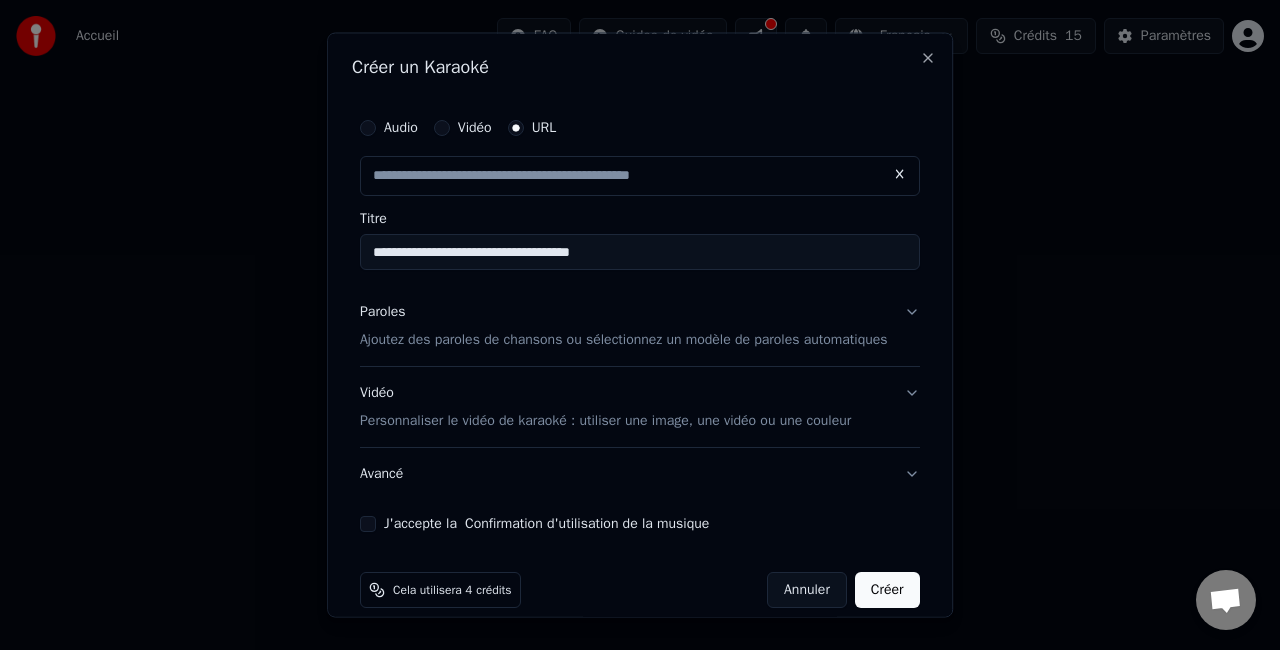 click on "Ajoutez des paroles de chansons ou sélectionnez un modèle de paroles automatiques" at bounding box center [624, 339] 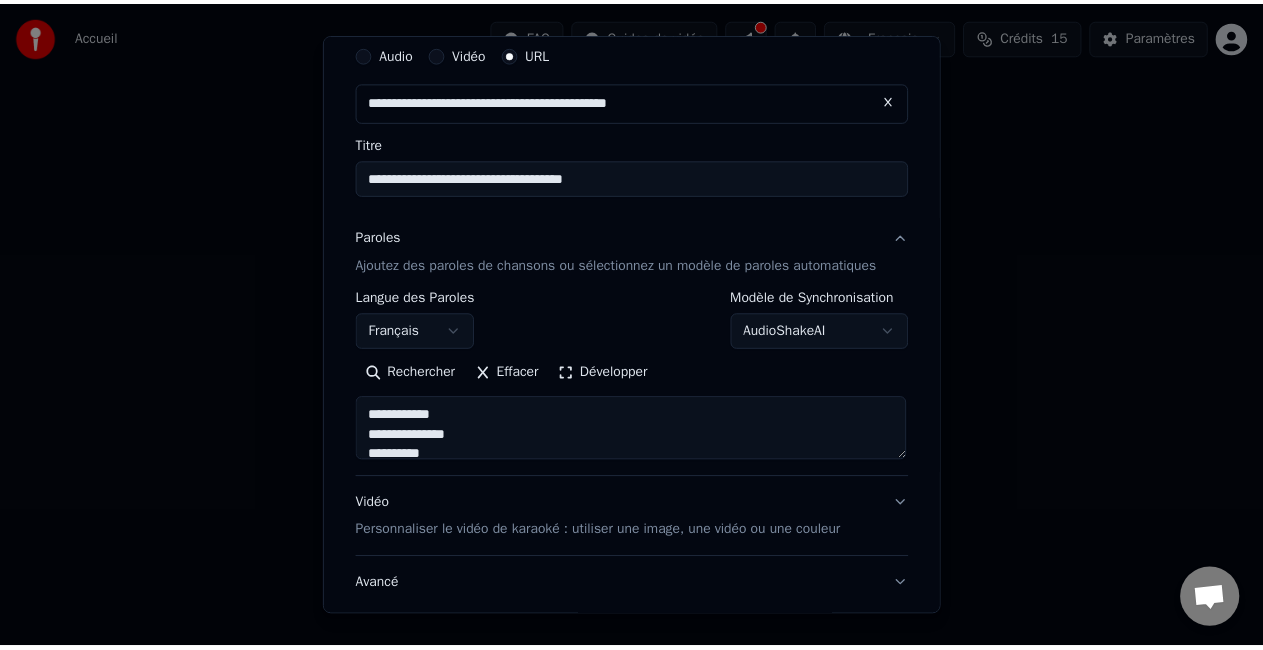 scroll, scrollTop: 227, scrollLeft: 0, axis: vertical 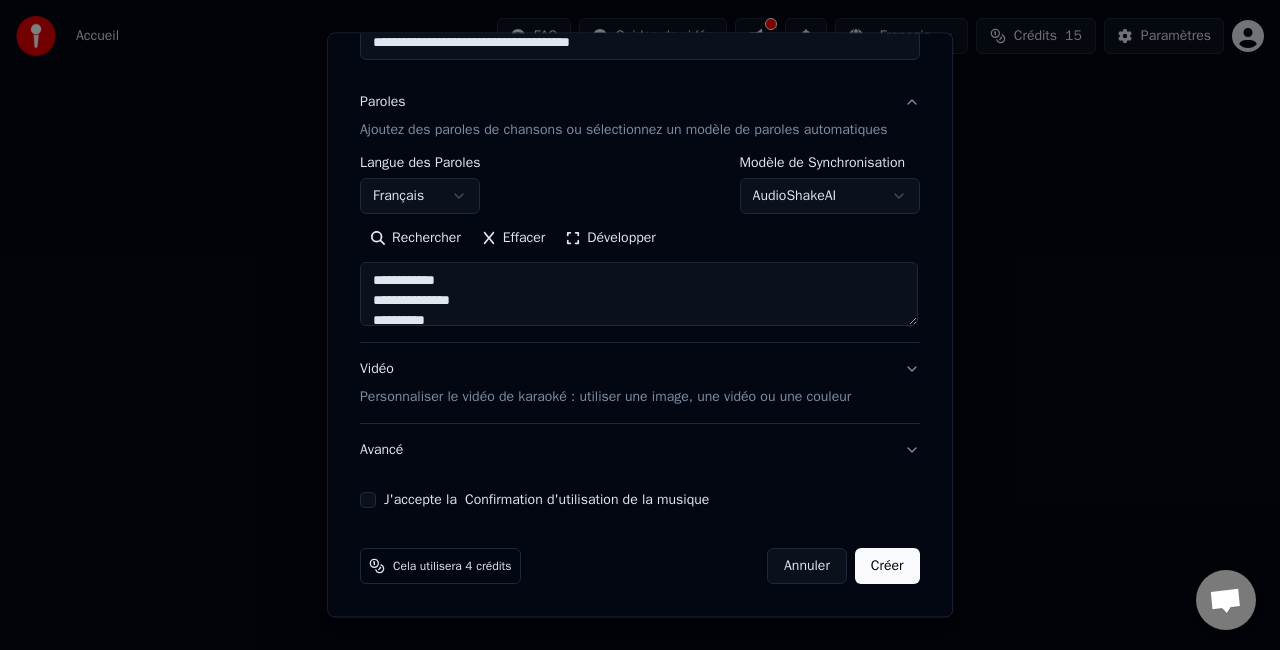 click on "Créer" at bounding box center [887, 566] 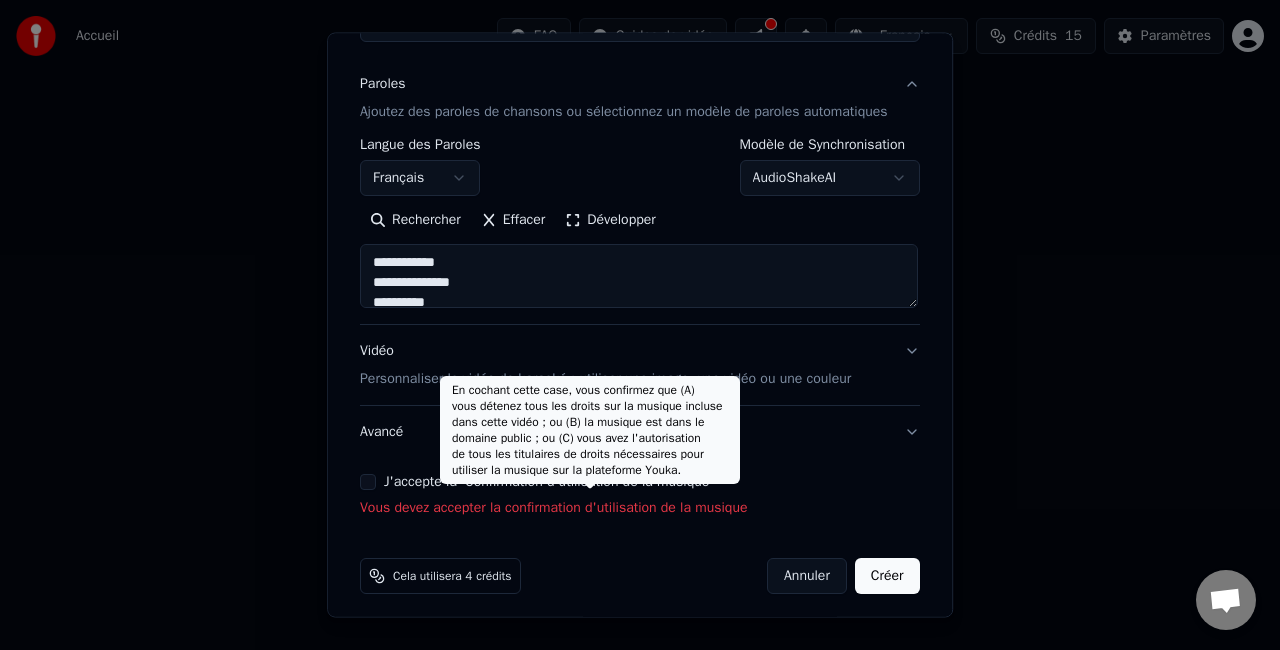 click on "Confirmation d'utilisation de la musique" at bounding box center (587, 482) 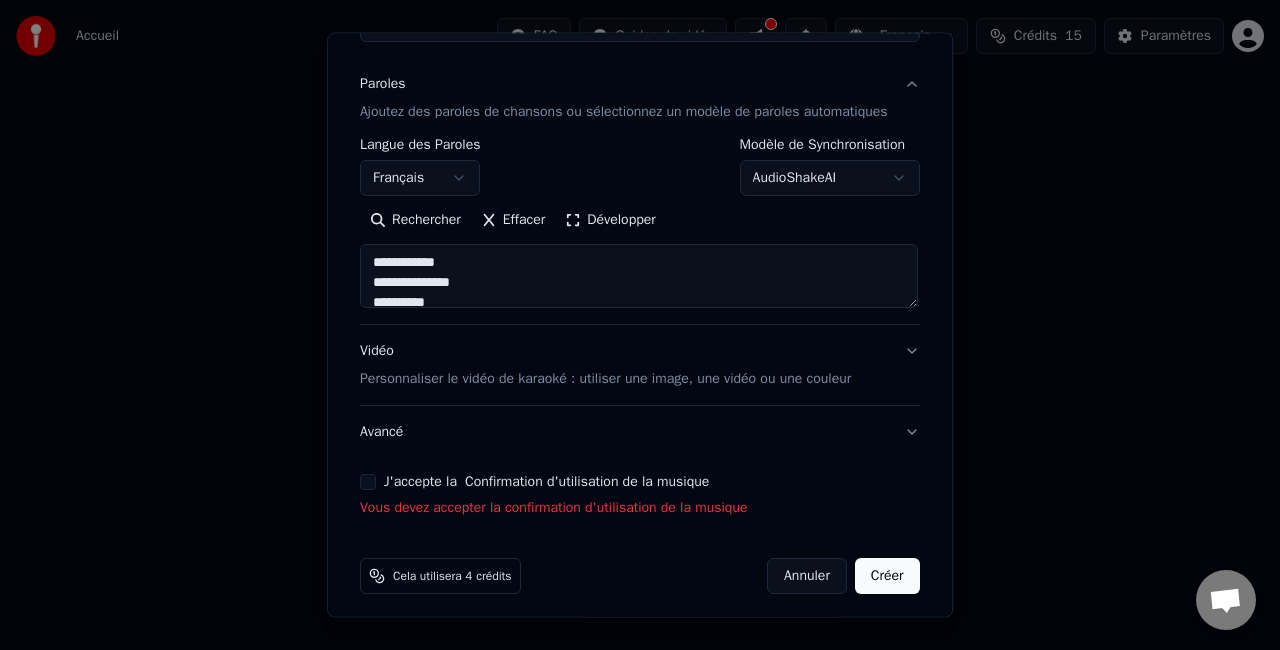 click on "J'accepte la   Confirmation d'utilisation de la musique" at bounding box center (368, 482) 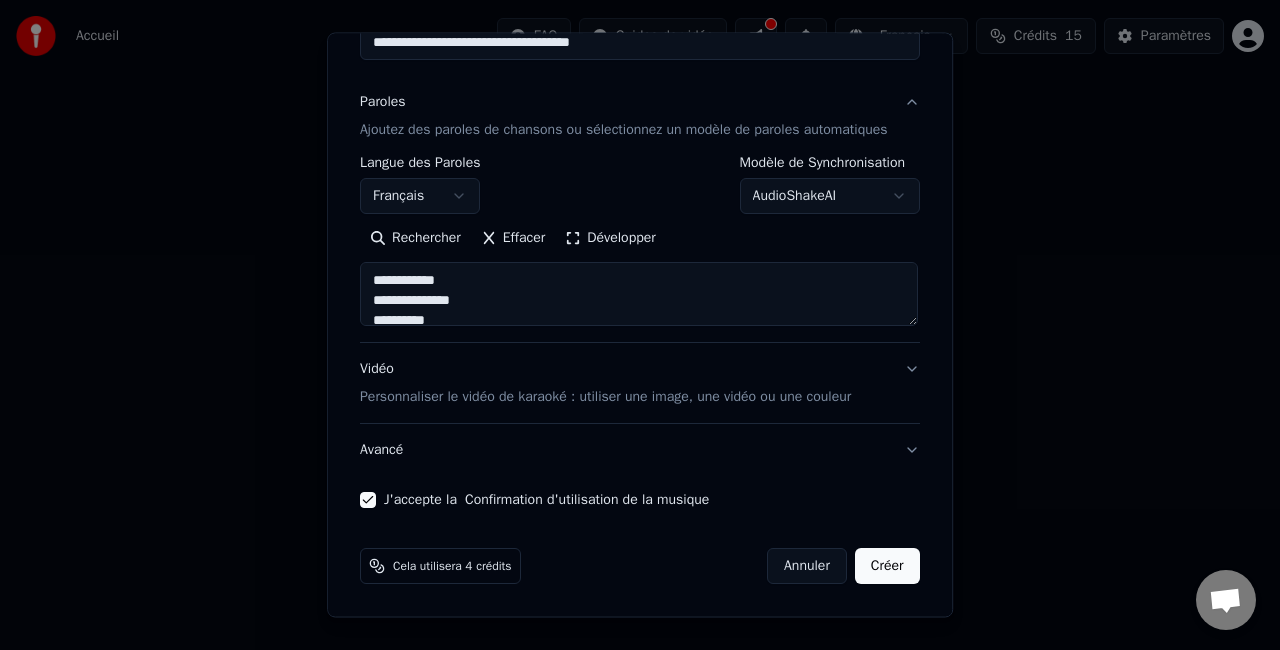 click on "Créer" at bounding box center [887, 566] 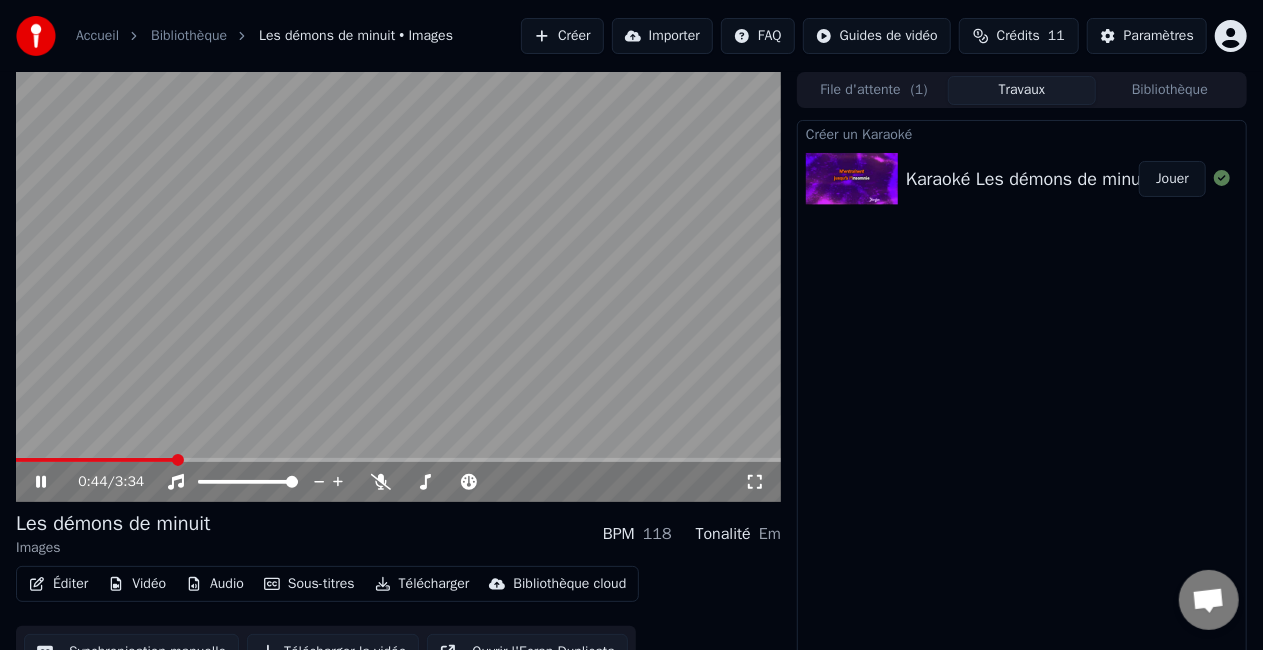 click 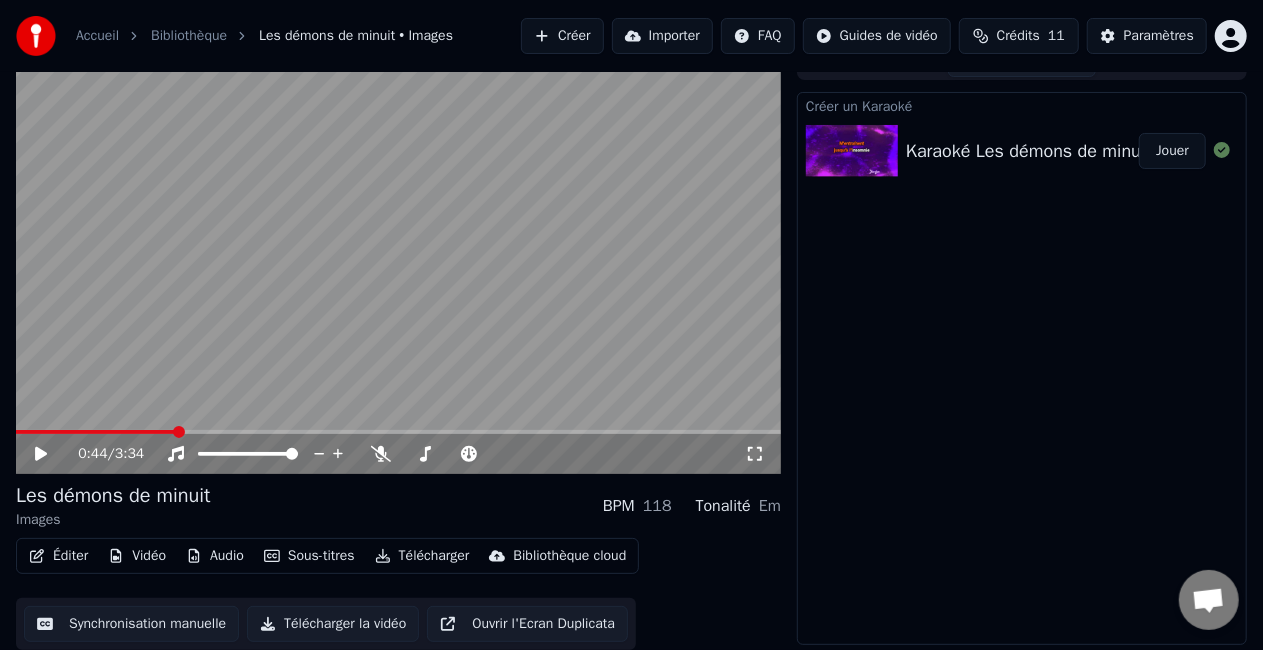 scroll, scrollTop: 0, scrollLeft: 0, axis: both 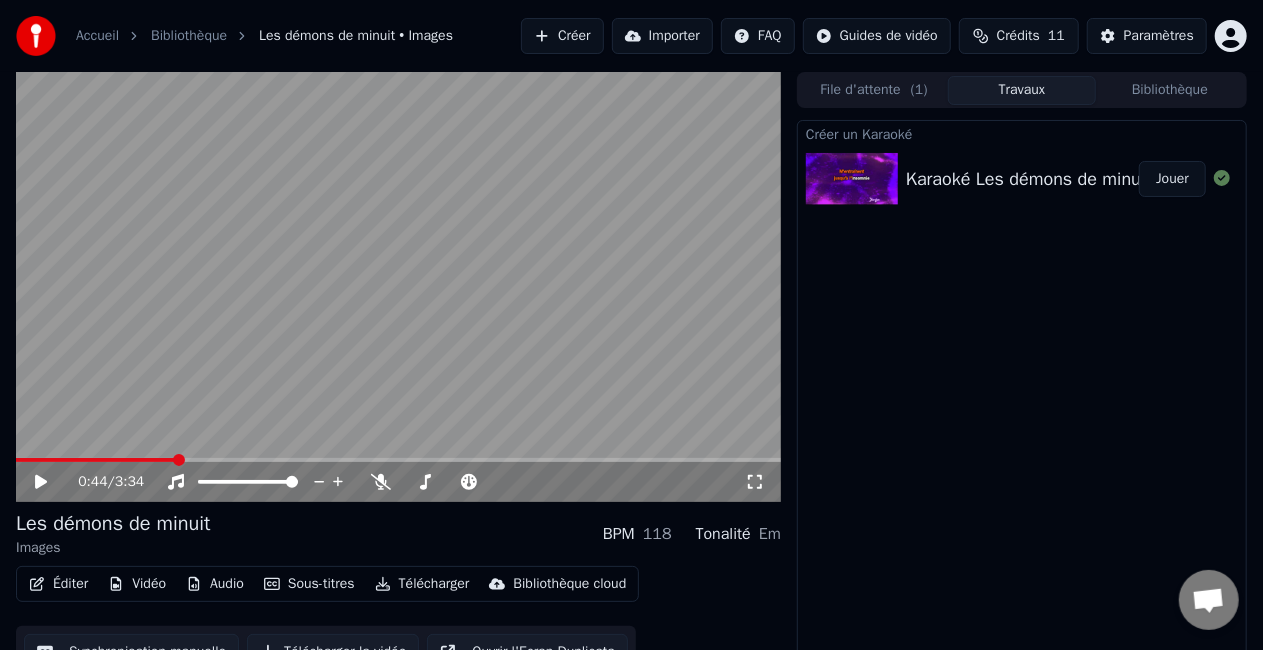 click 